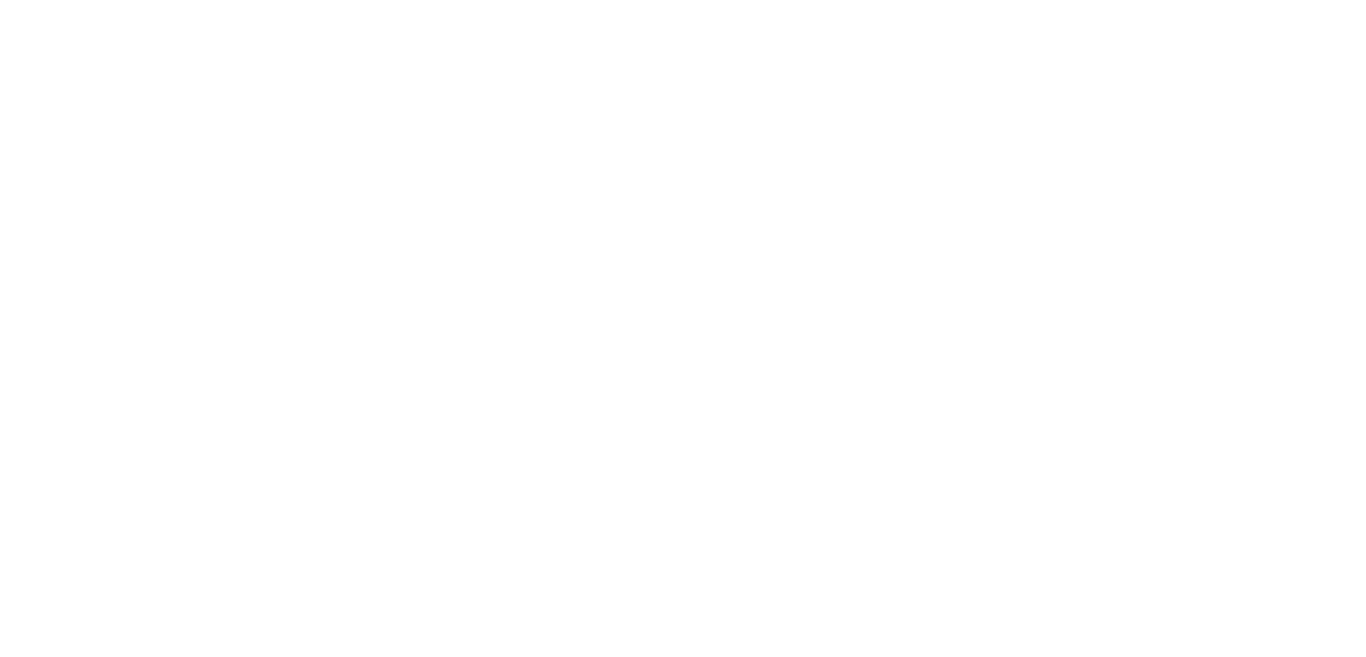 scroll, scrollTop: 0, scrollLeft: 0, axis: both 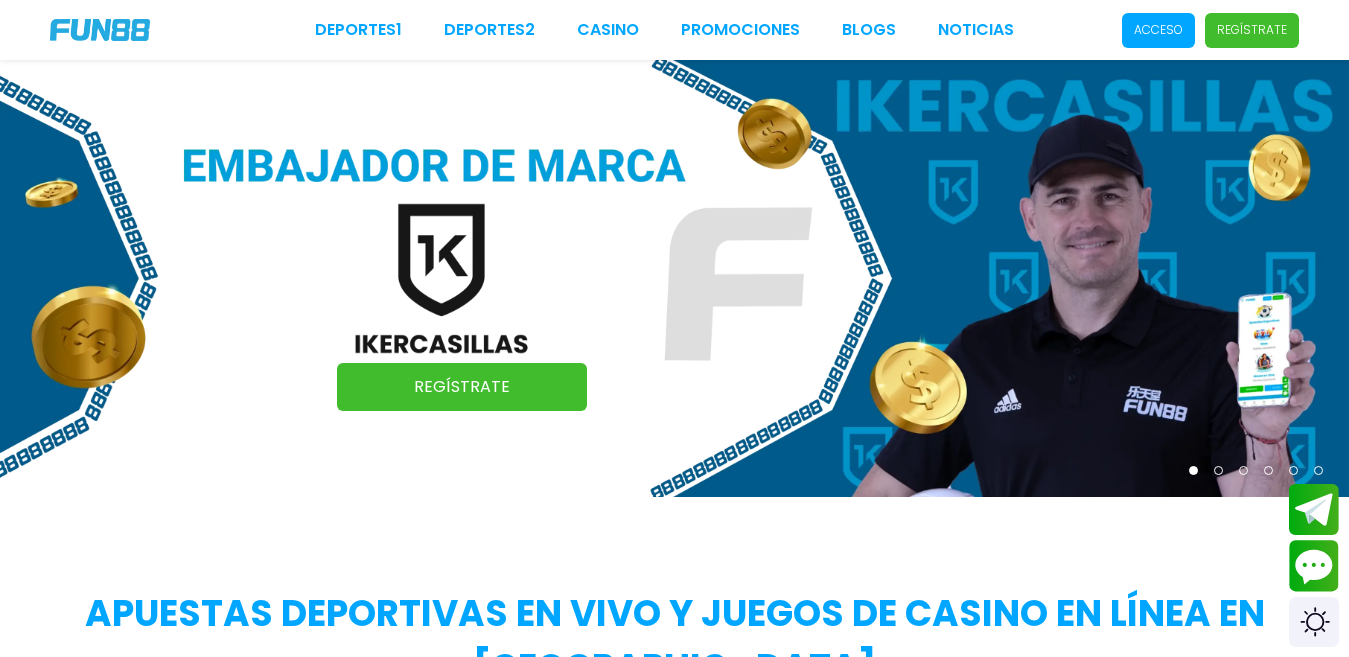 click on "Acceso" at bounding box center (1158, 30) 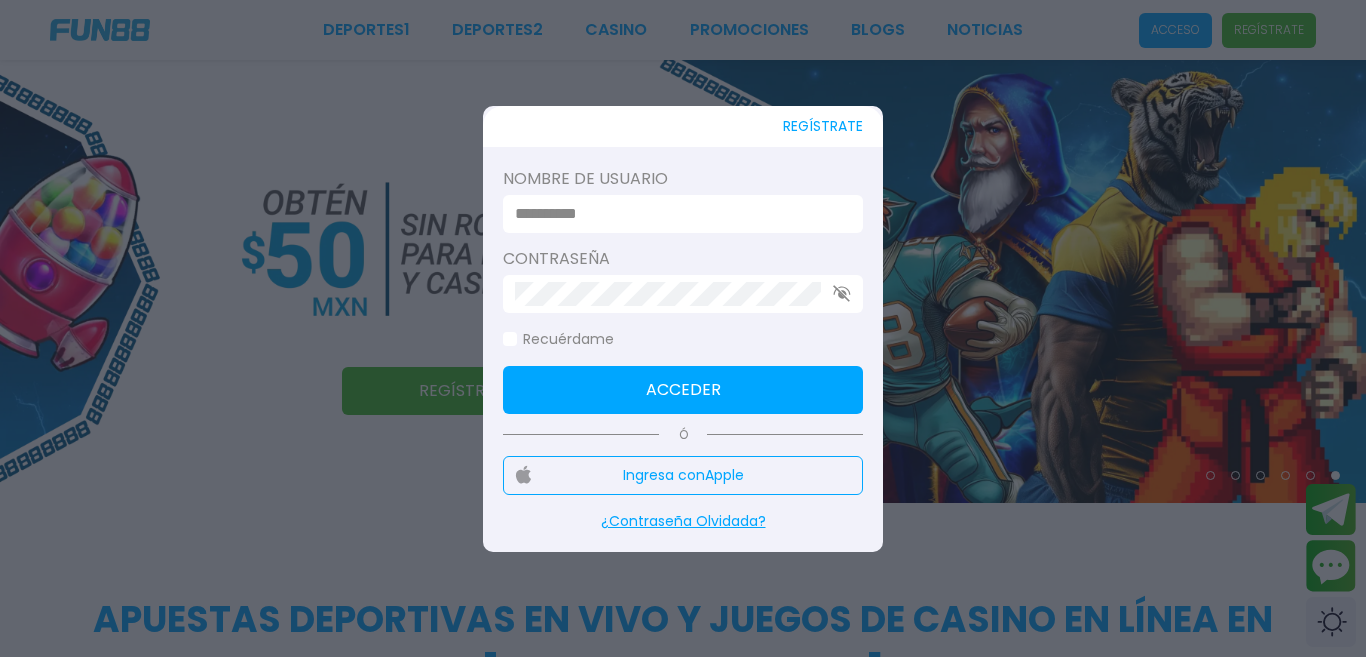 click at bounding box center [677, 214] 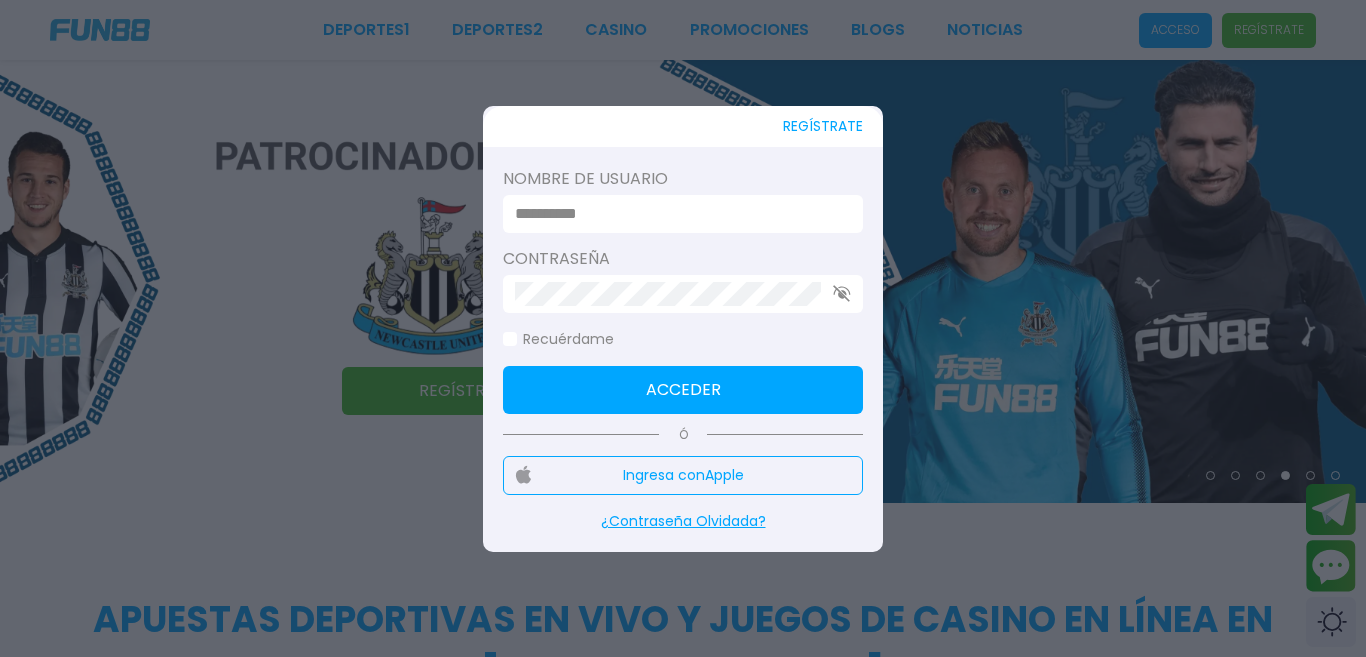 type on "*********" 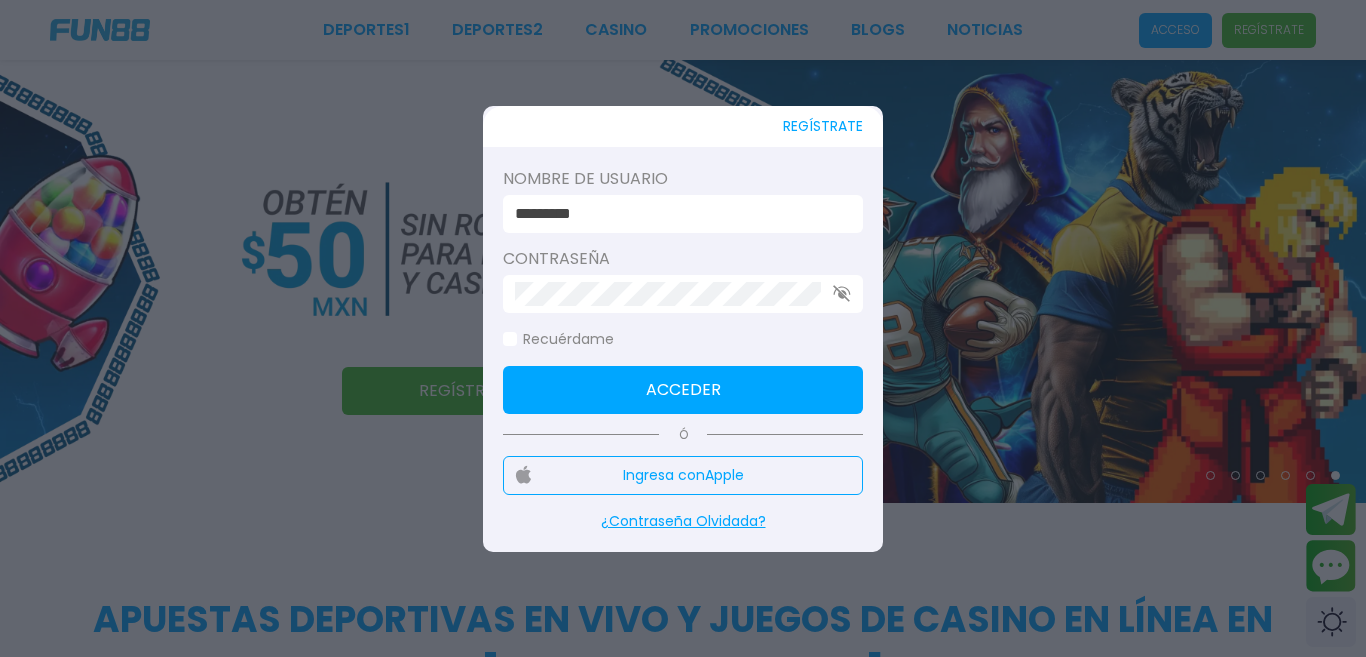 click at bounding box center [683, 294] 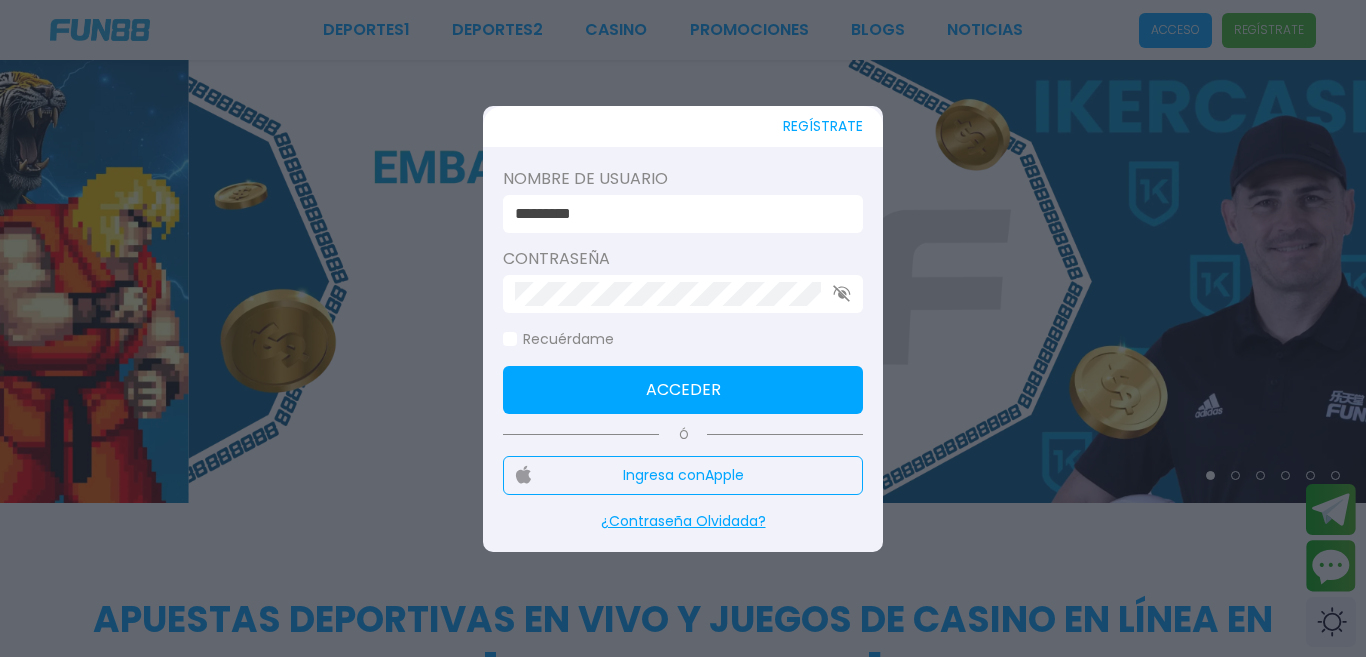 click 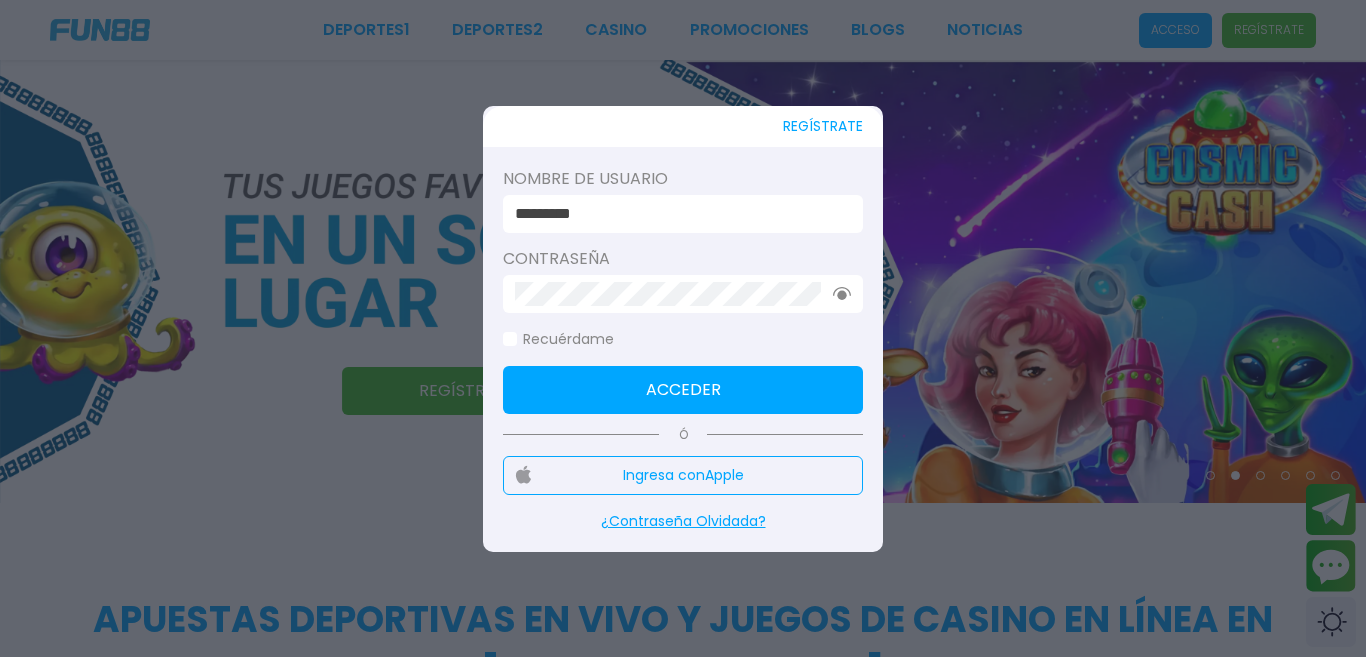 click on "Acceder" at bounding box center [683, 390] 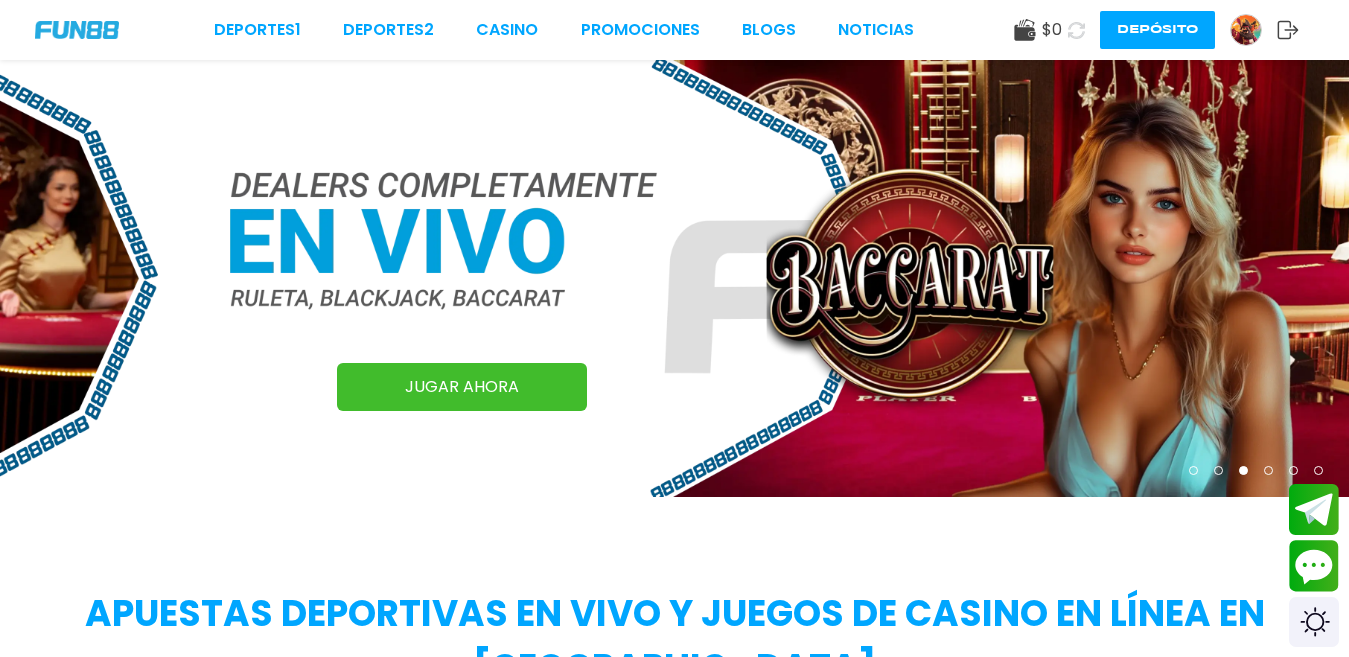 click at bounding box center (674, 278) 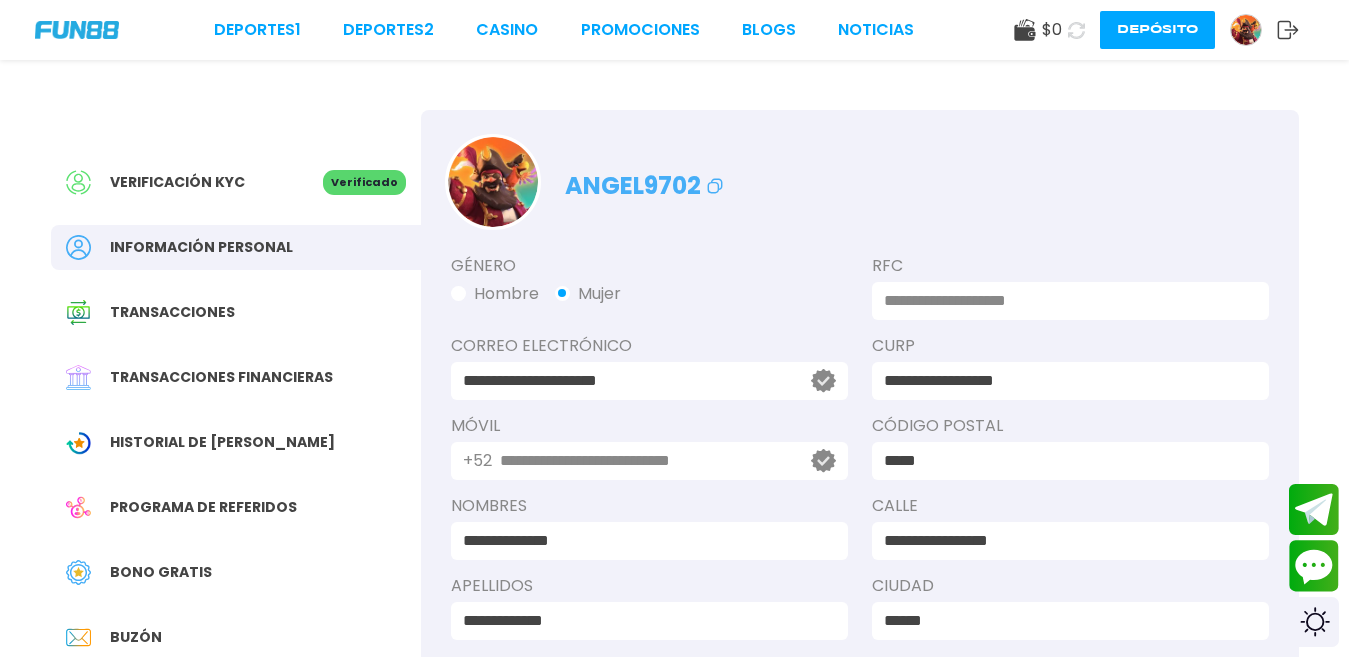 click on "$ 0" at bounding box center [1052, 30] 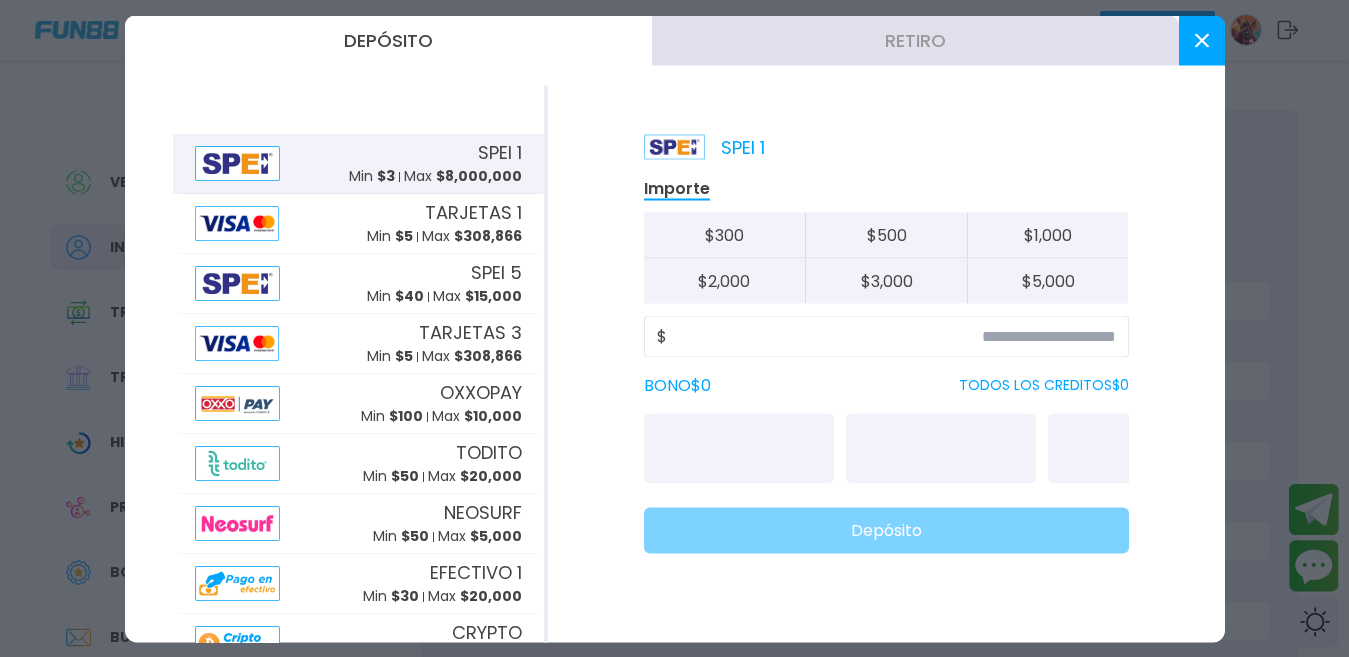 click at bounding box center (1202, 40) 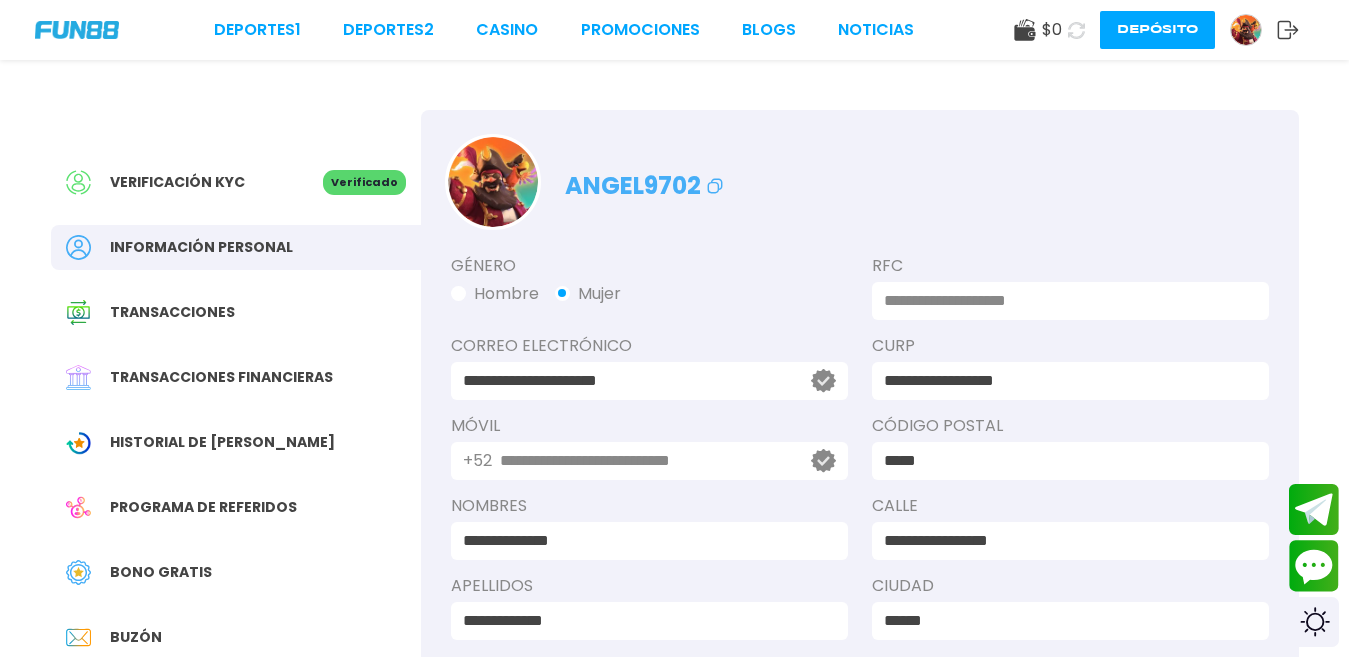 click on "Depósito" at bounding box center [1157, 30] 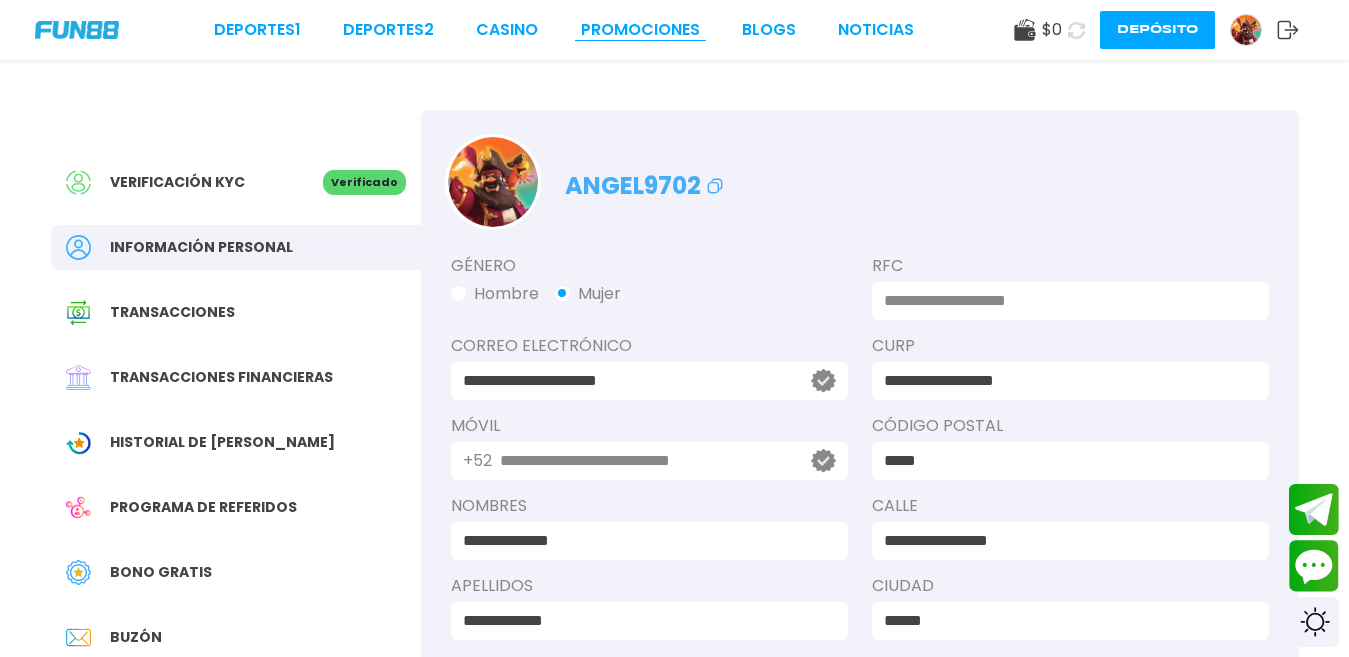 click on "Promociones" at bounding box center (640, 30) 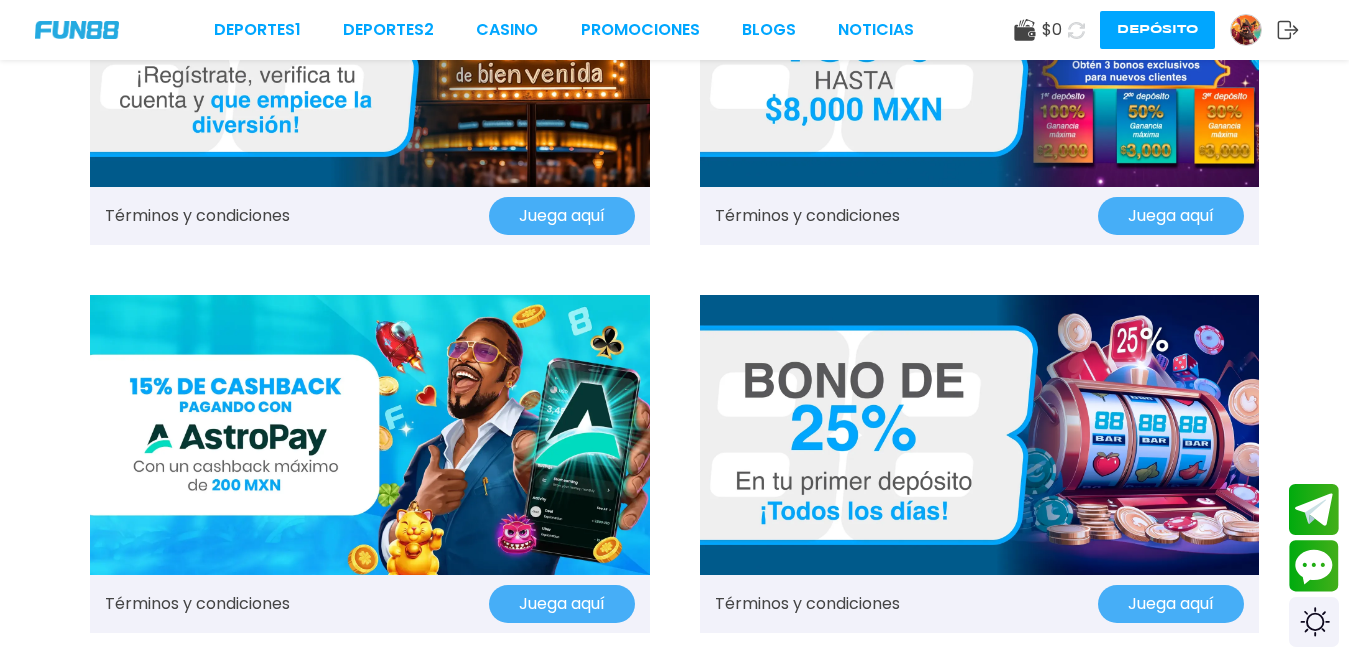 scroll, scrollTop: 240, scrollLeft: 0, axis: vertical 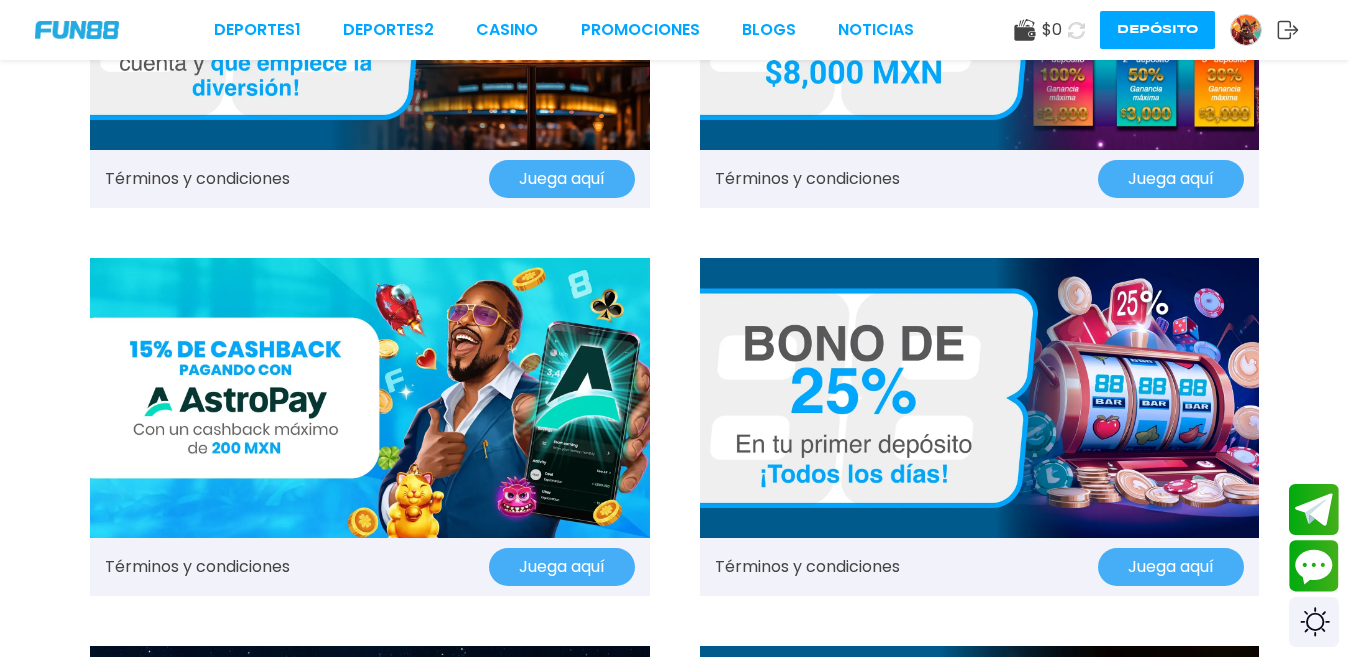 click at bounding box center [370, 398] 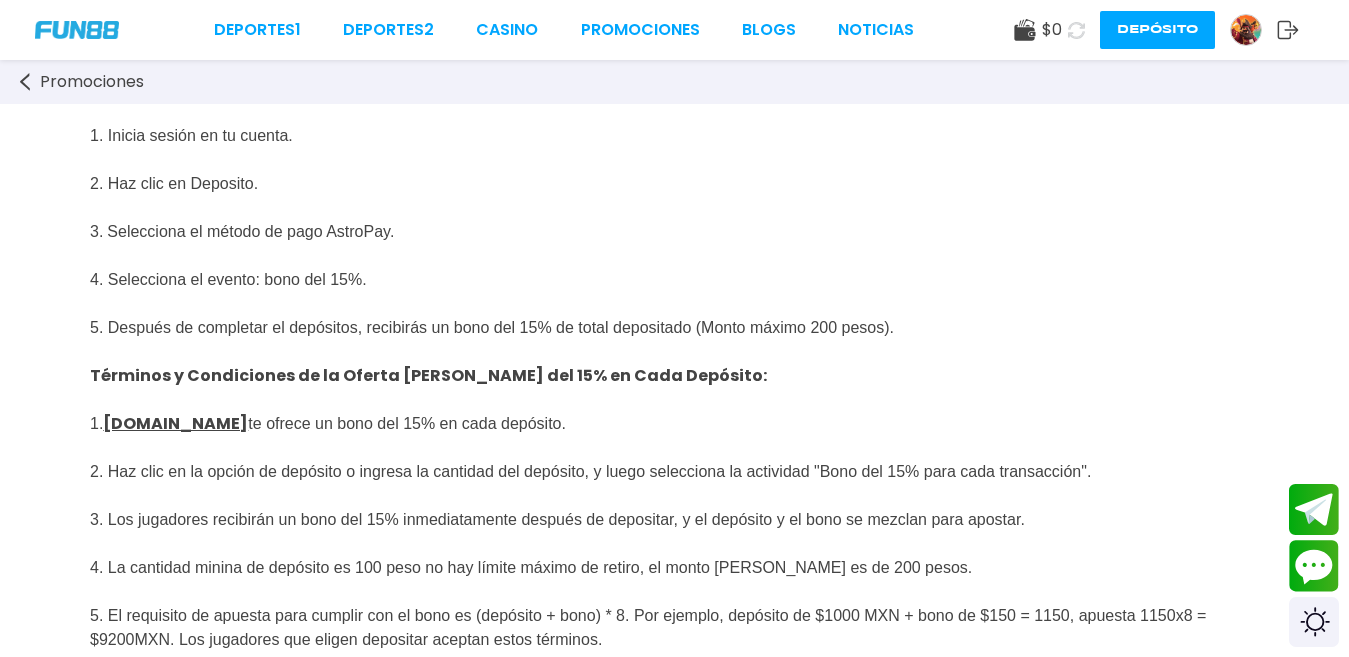 scroll, scrollTop: 0, scrollLeft: 0, axis: both 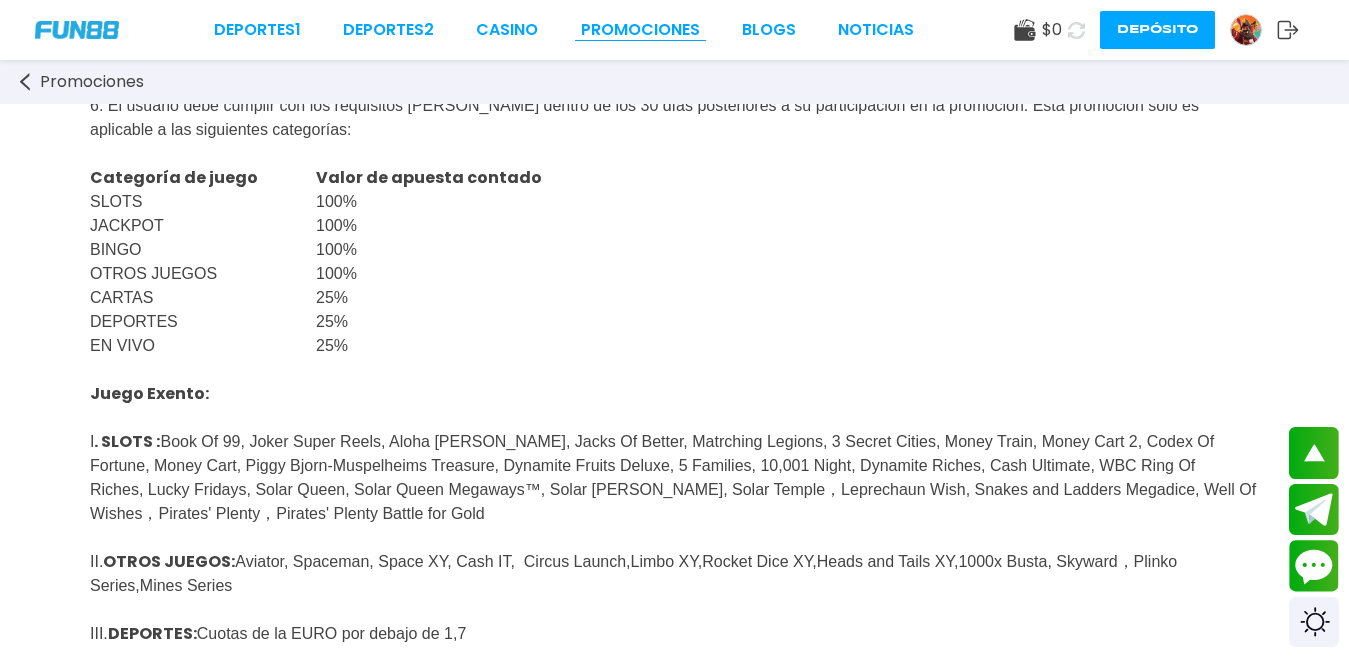 click on "Promociones" at bounding box center [640, 30] 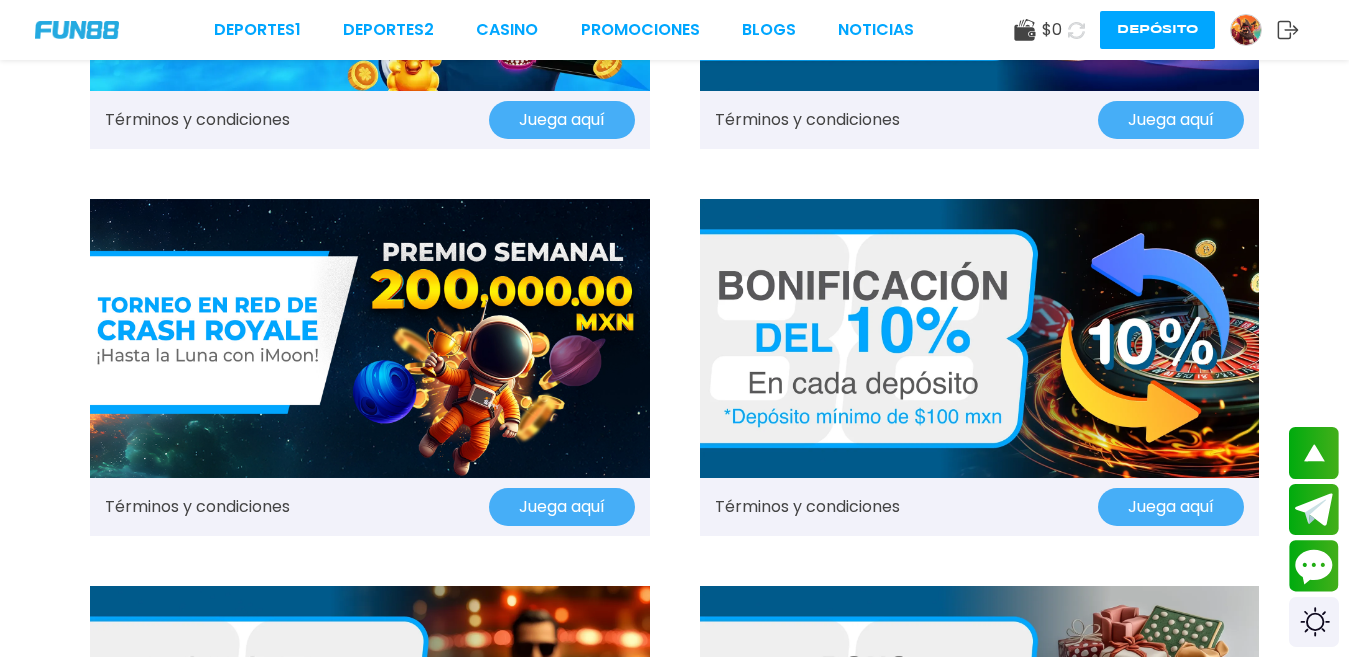 scroll, scrollTop: 0, scrollLeft: 0, axis: both 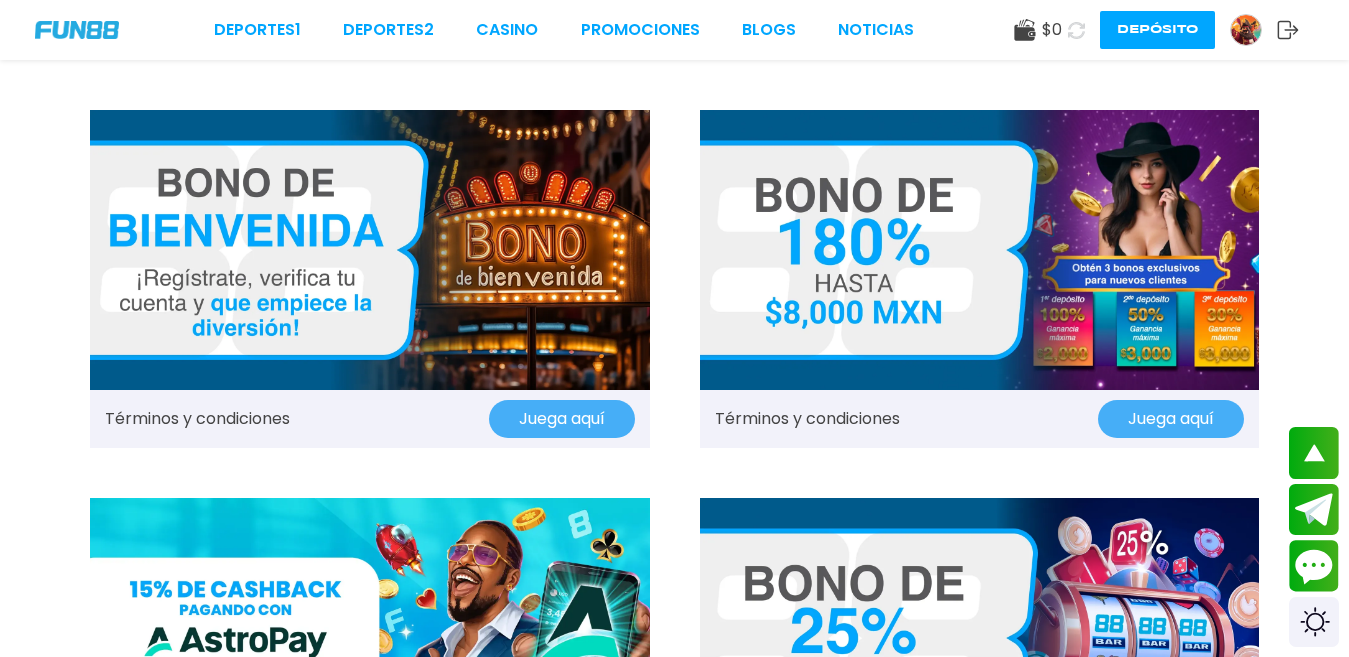 click at bounding box center (77, 30) 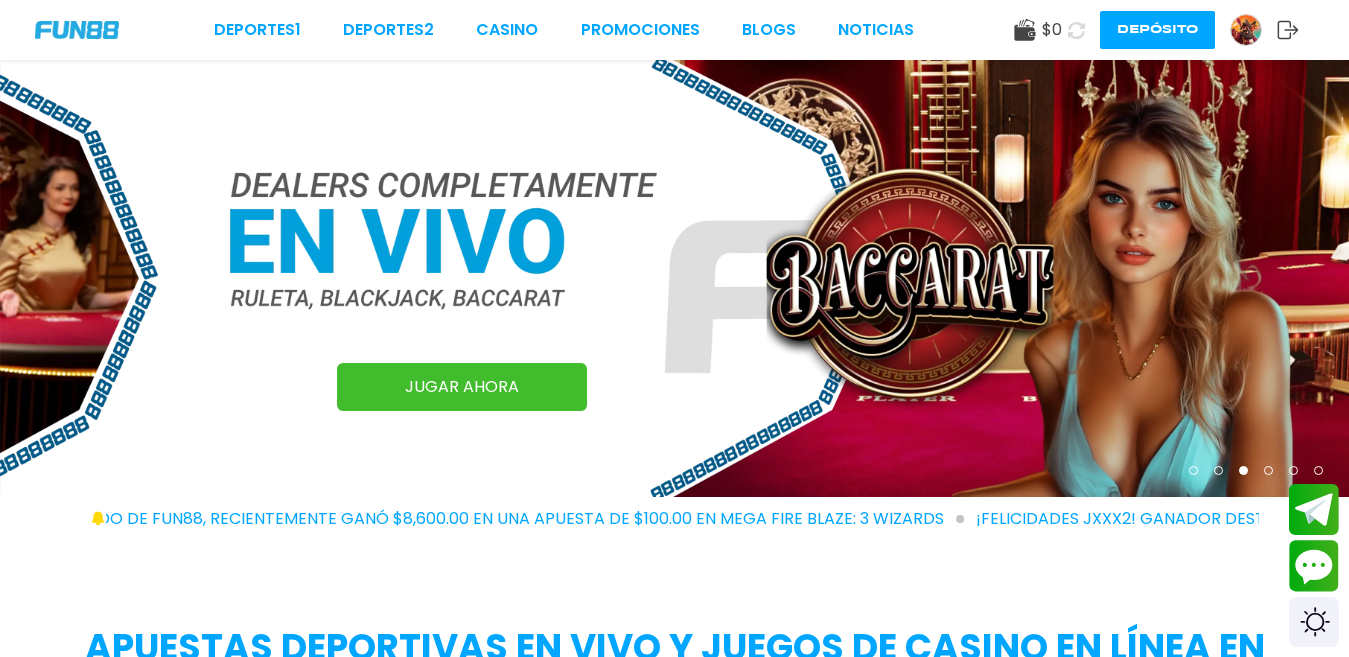 click at bounding box center [77, 30] 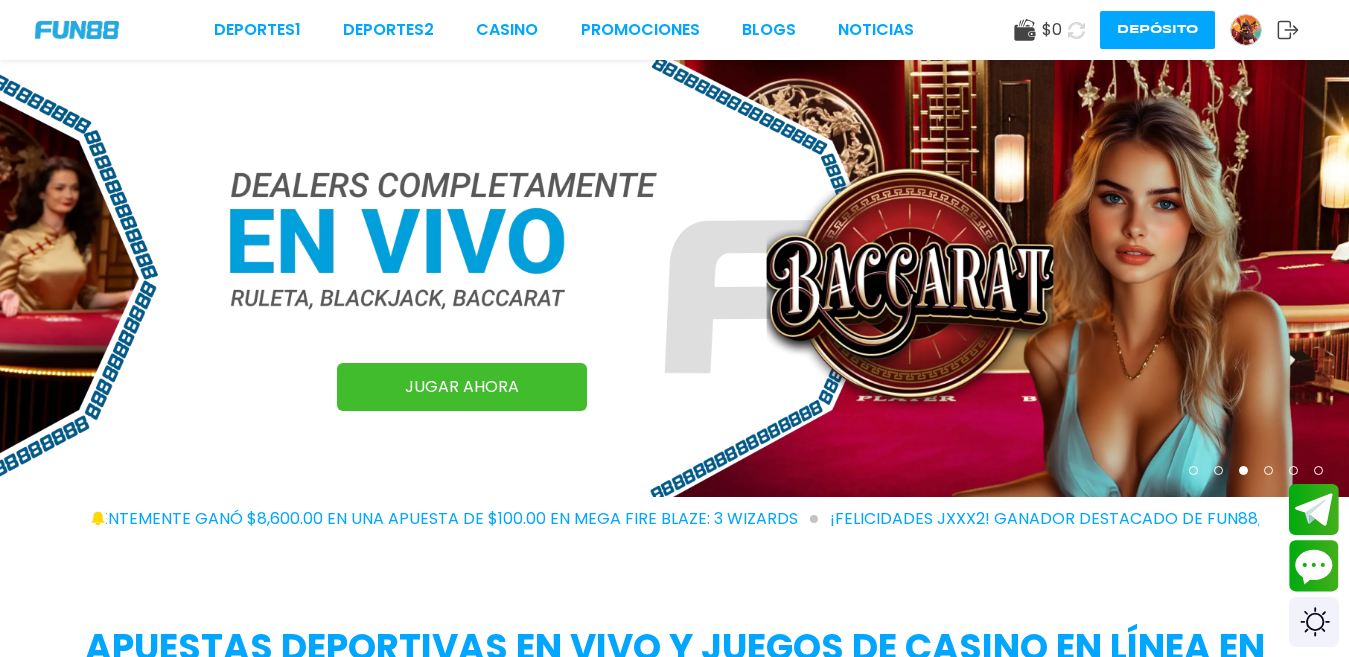 click at bounding box center [77, 30] 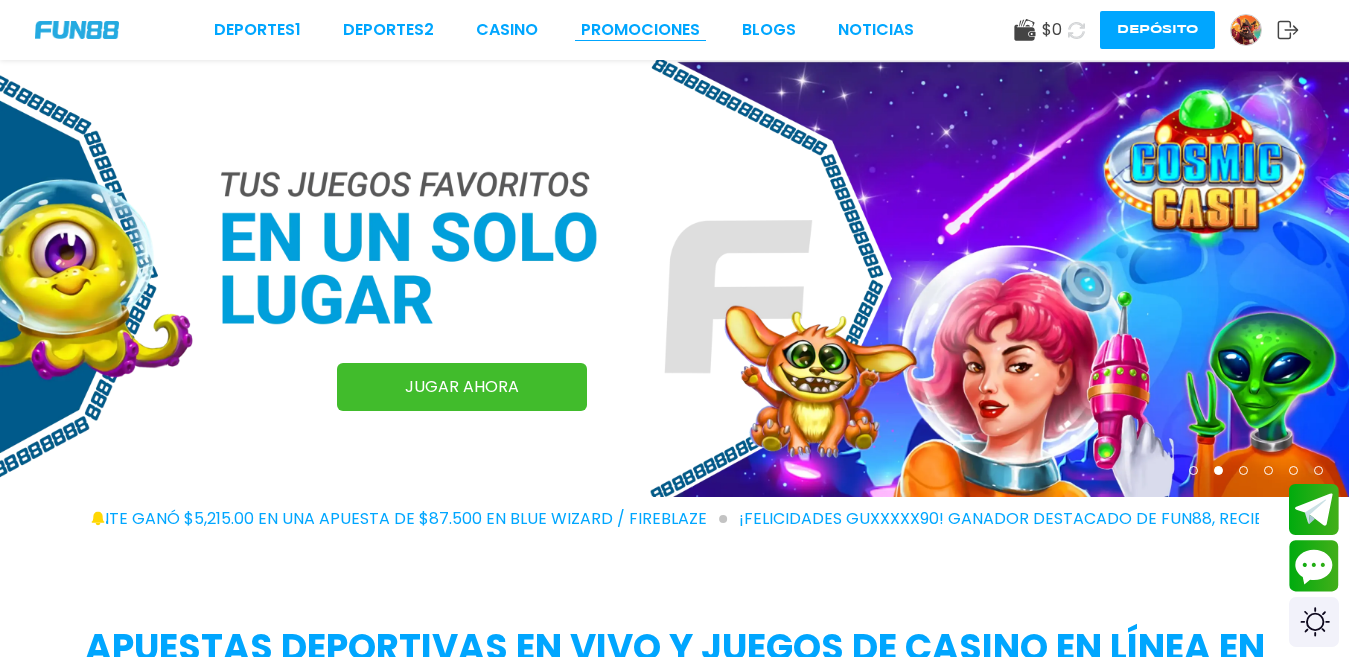 click on "Promociones" at bounding box center (640, 30) 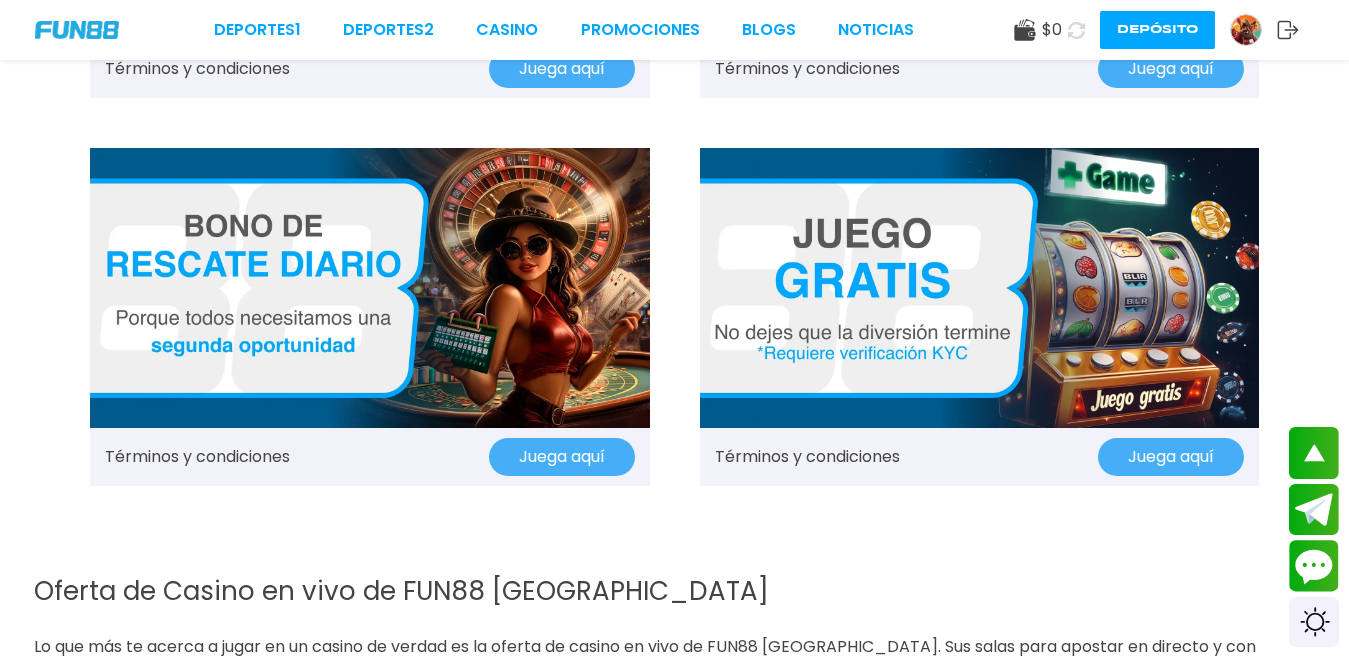 scroll, scrollTop: 1560, scrollLeft: 0, axis: vertical 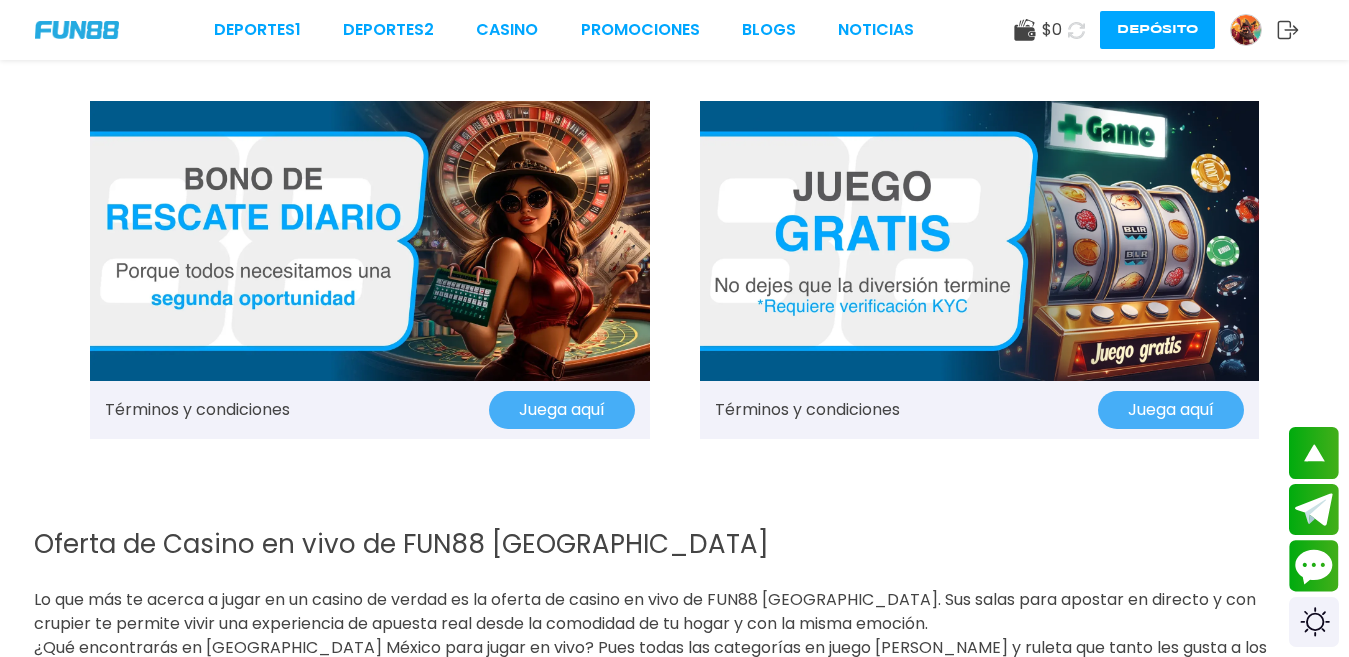 click on "Juega aquí" at bounding box center [1171, 410] 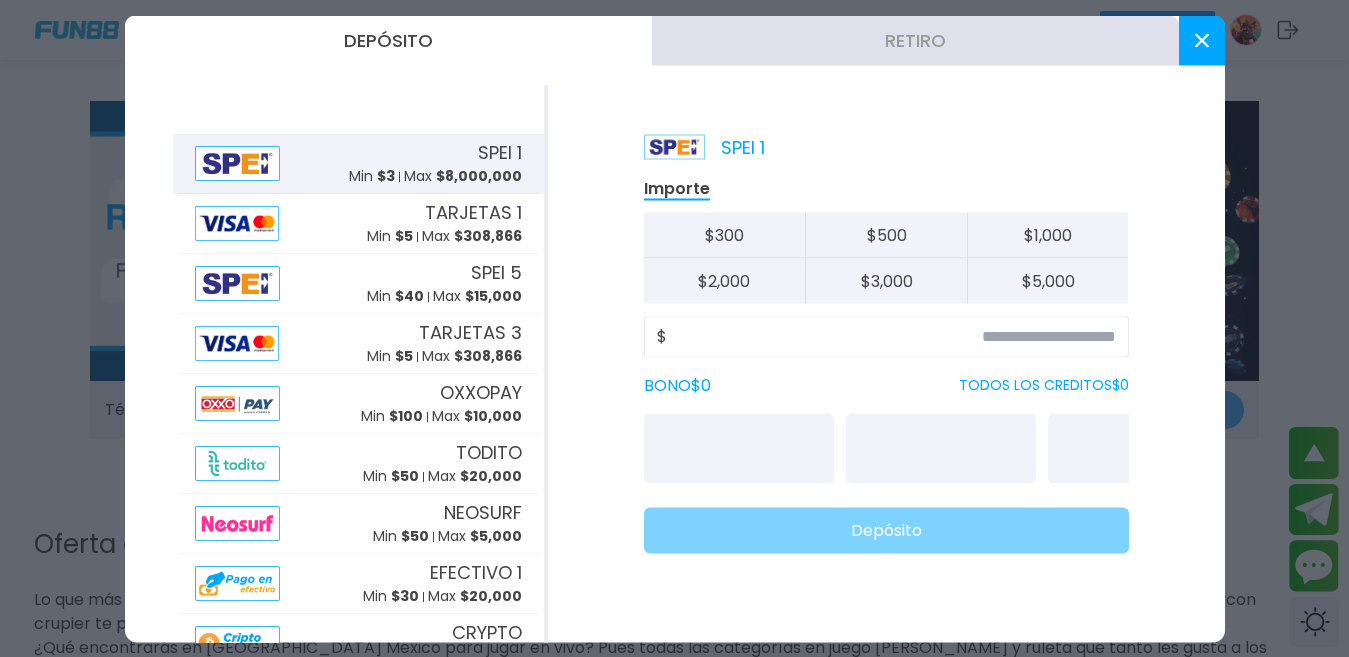 click on "SPEI 1 Importe $  300 $  500 $  1,000 $  2,000 $  3,000 $  5,000 $ BONO  $ 0 TODOS LOS CREDITOS  $ 0 Depósito" at bounding box center [886, 363] 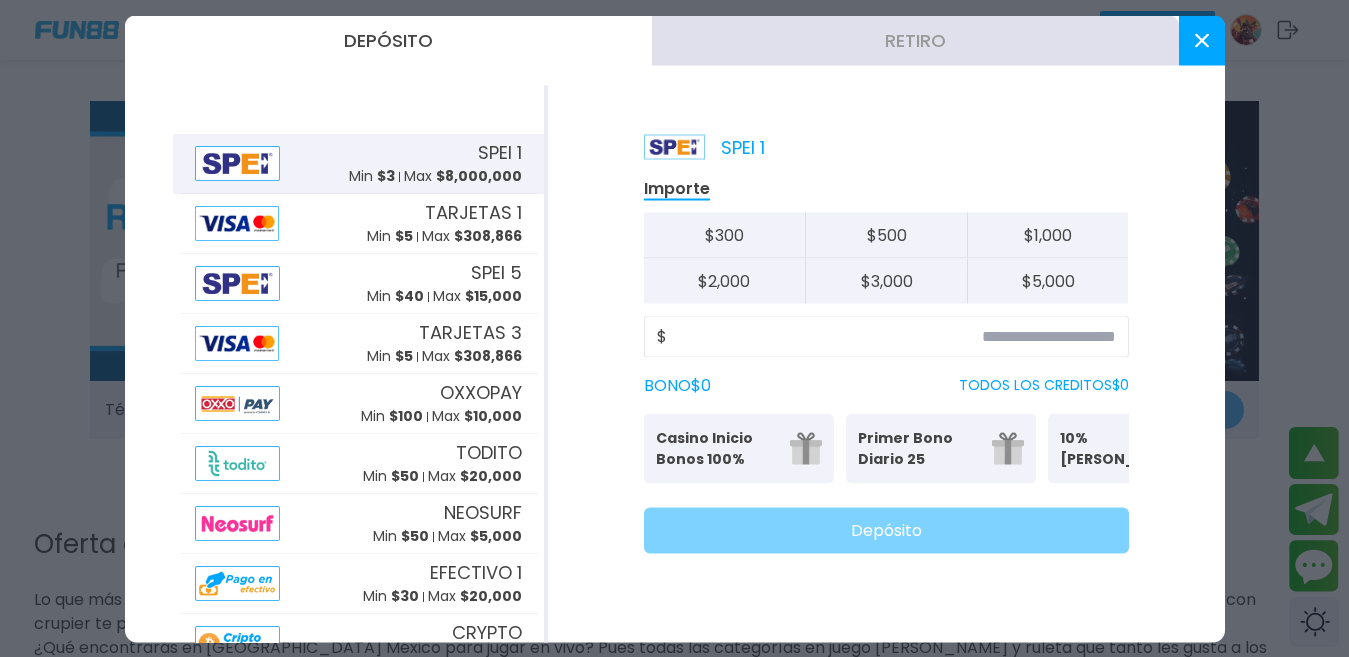 click at bounding box center [1202, 40] 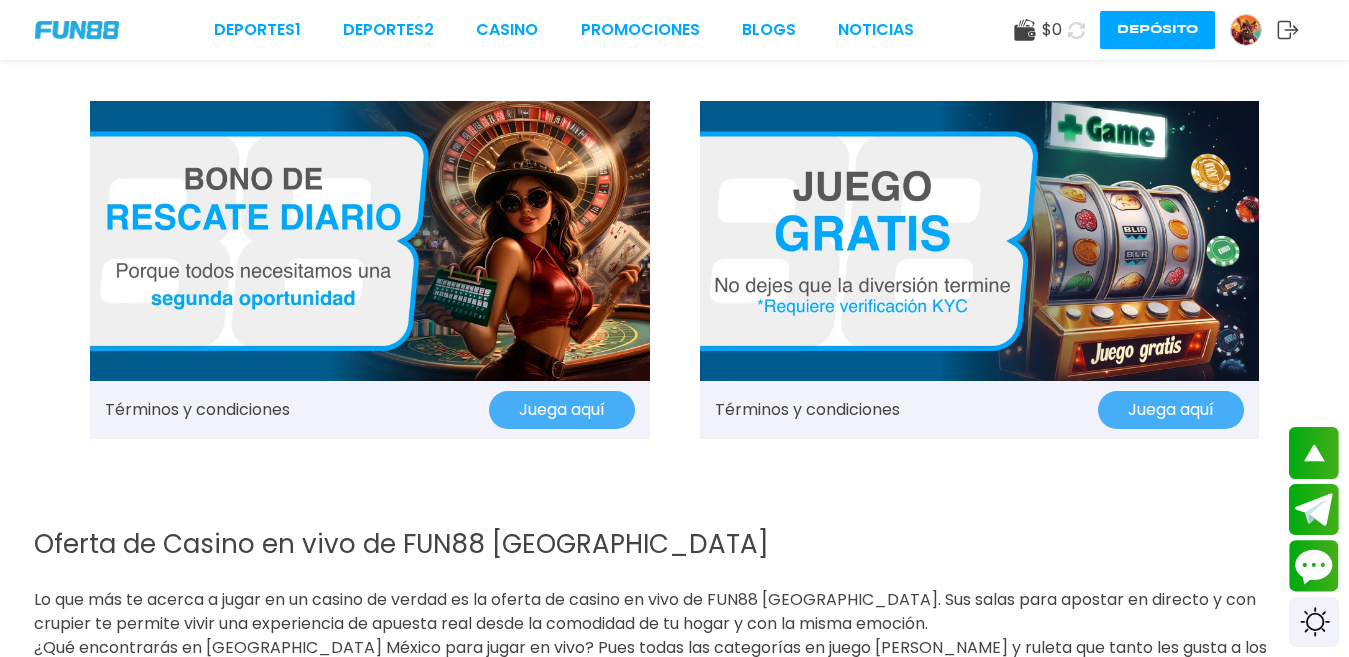 click on "Juega aquí" at bounding box center [1171, 410] 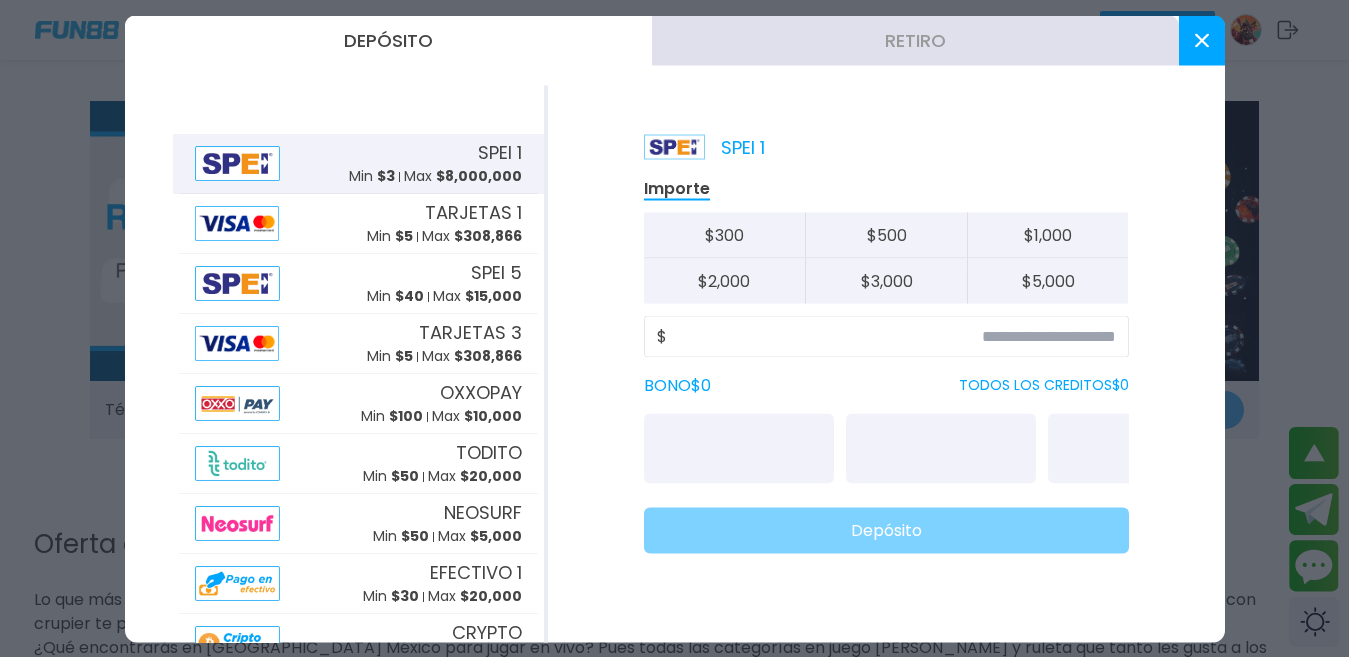 click 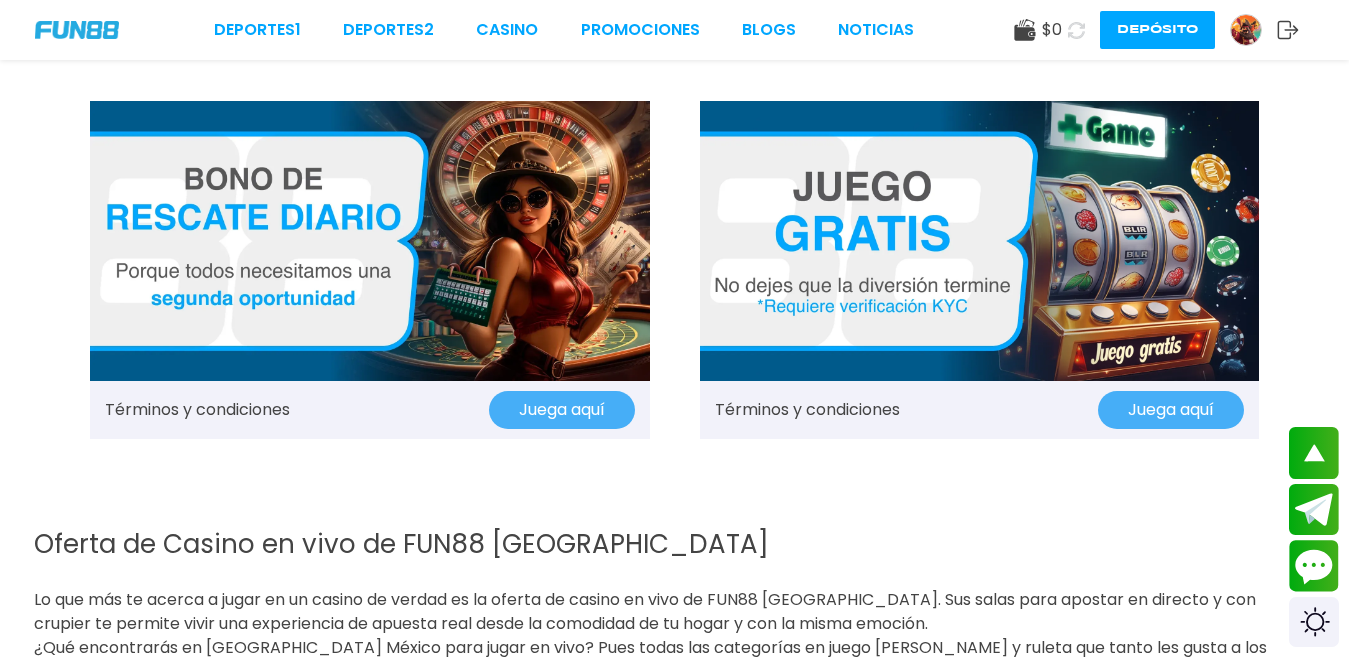 click on "Juega aquí" at bounding box center (562, 410) 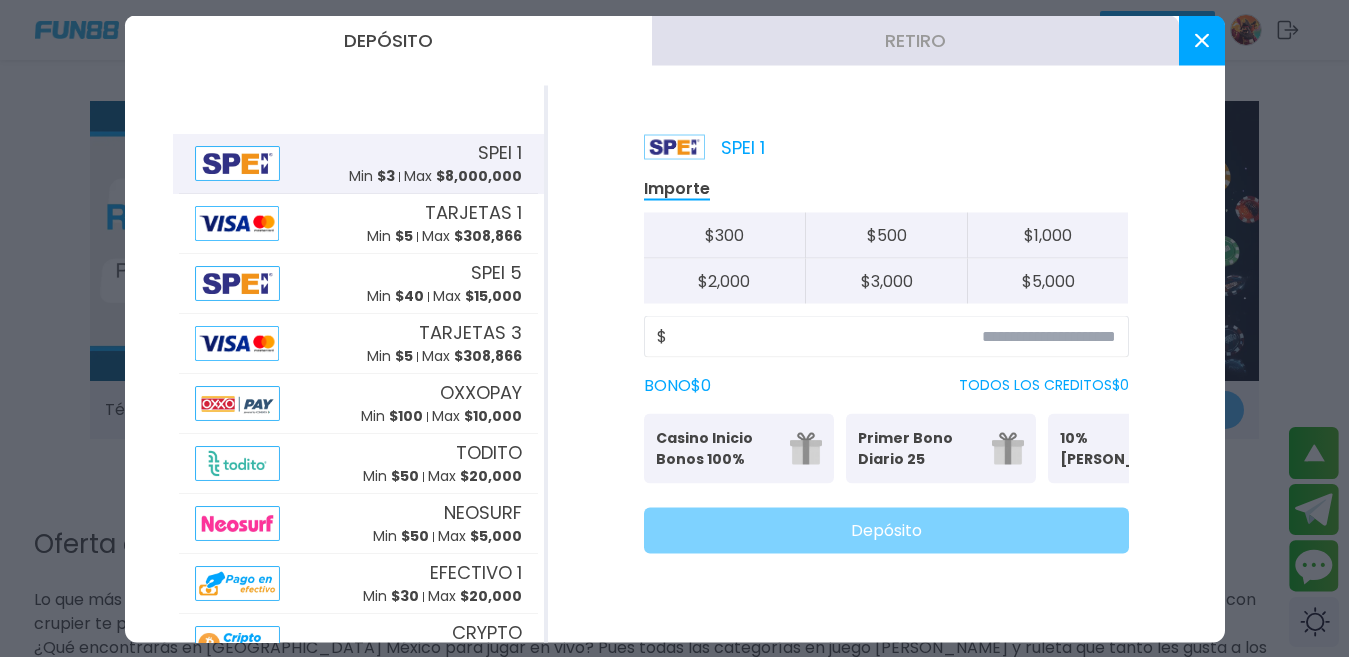 click on "BONO  $ 0 TODOS LOS CREDITOS  $ 0" at bounding box center [886, 385] 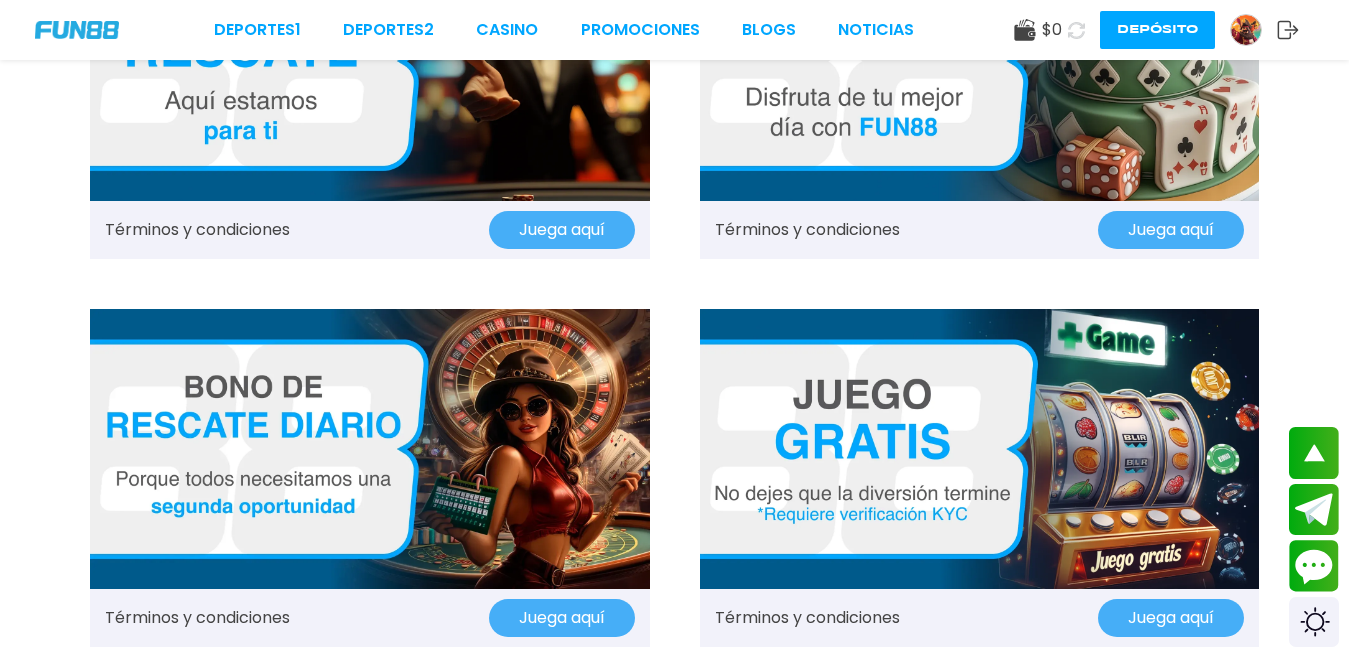 scroll, scrollTop: 1160, scrollLeft: 0, axis: vertical 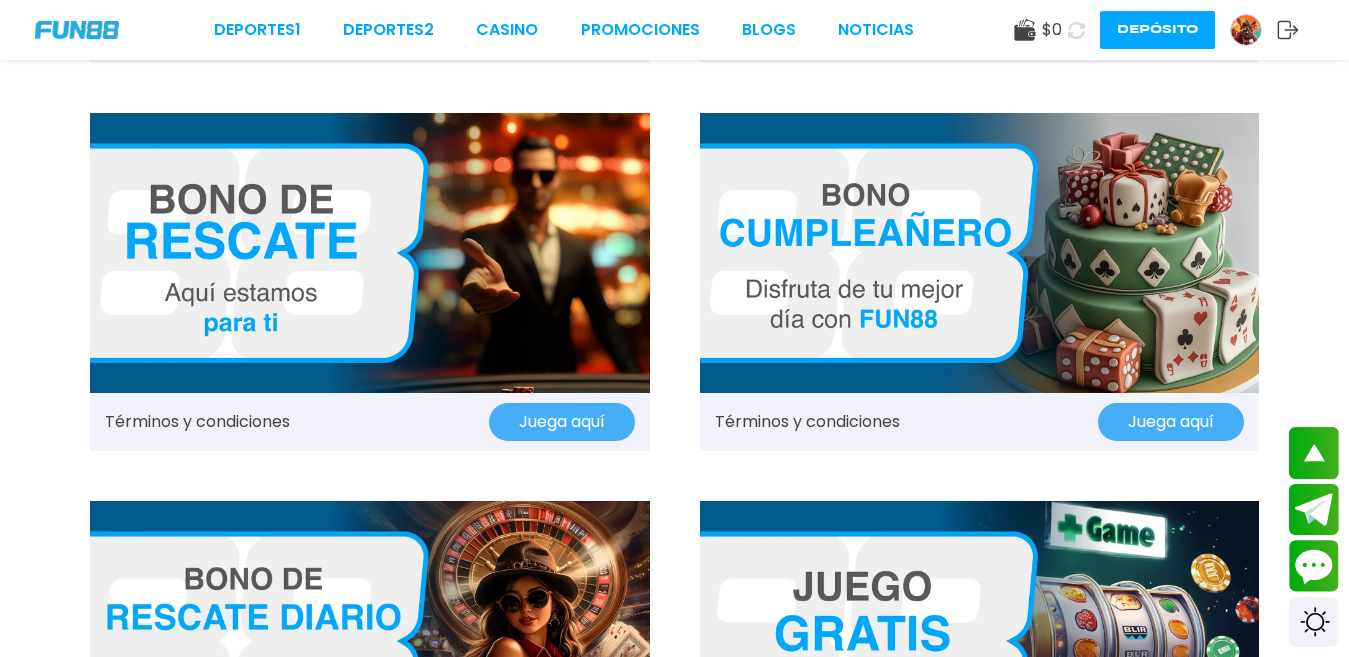 click at bounding box center (370, 253) 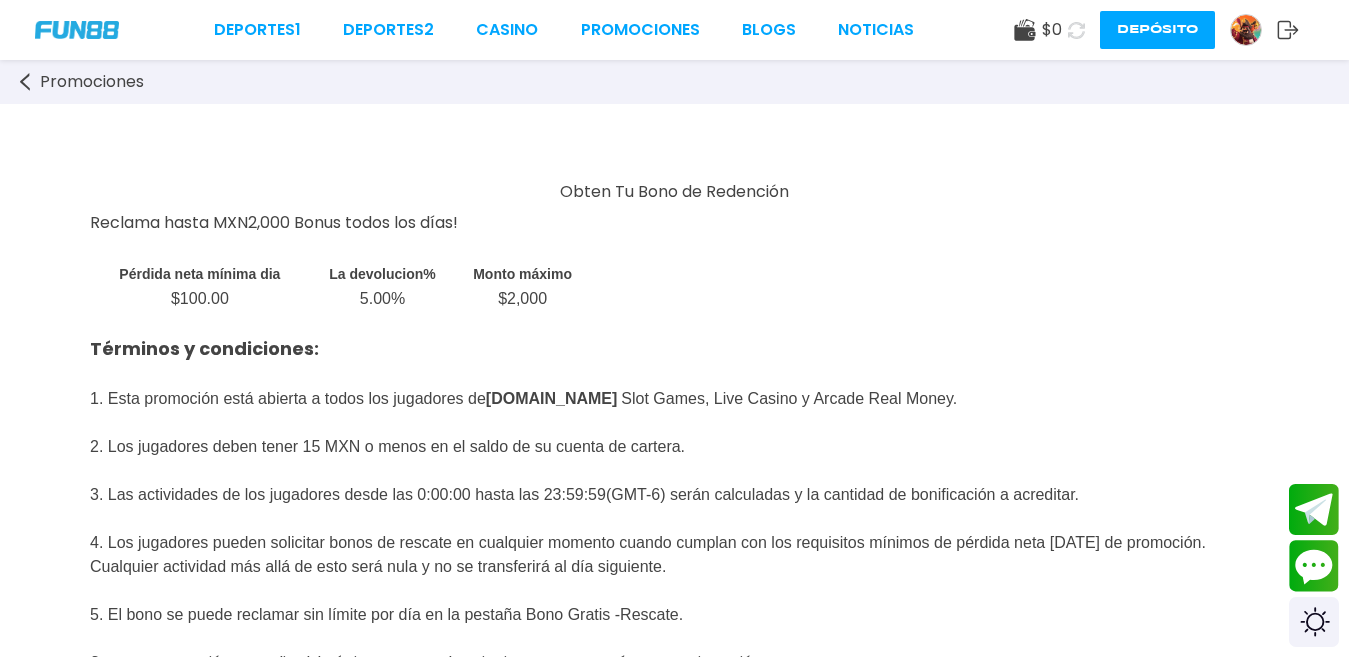 click on "Promociones" at bounding box center [92, 82] 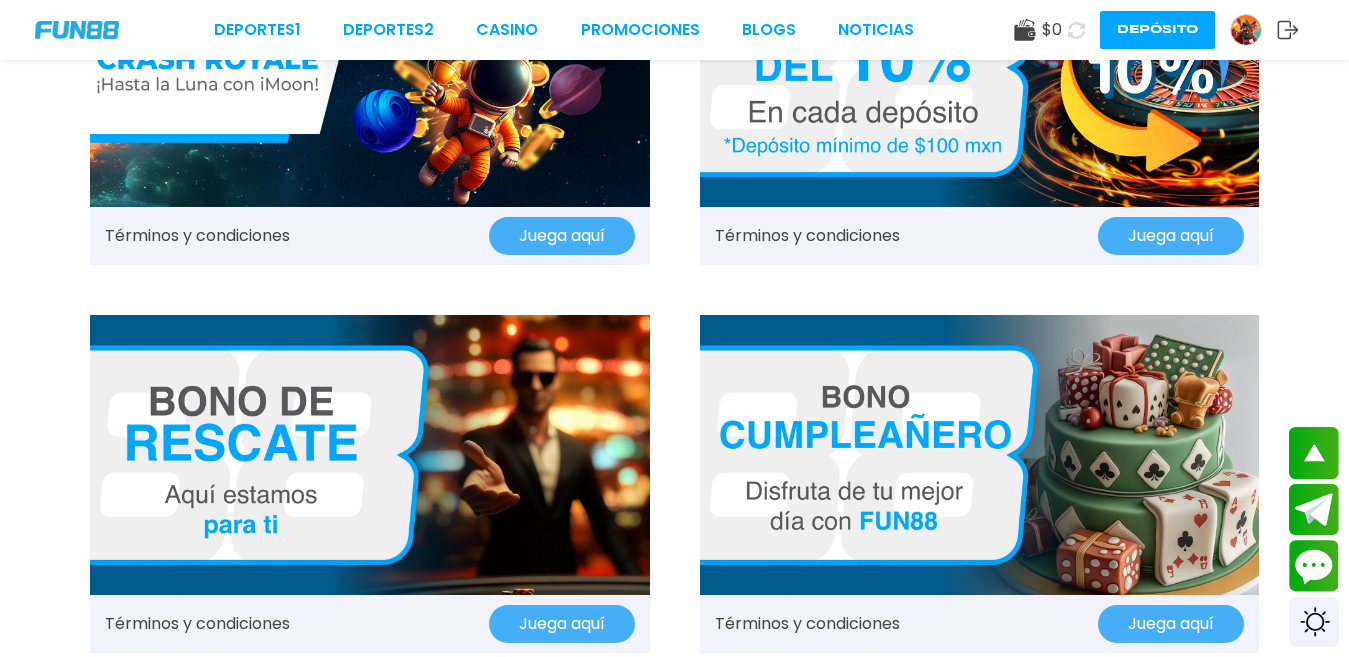 scroll, scrollTop: 960, scrollLeft: 0, axis: vertical 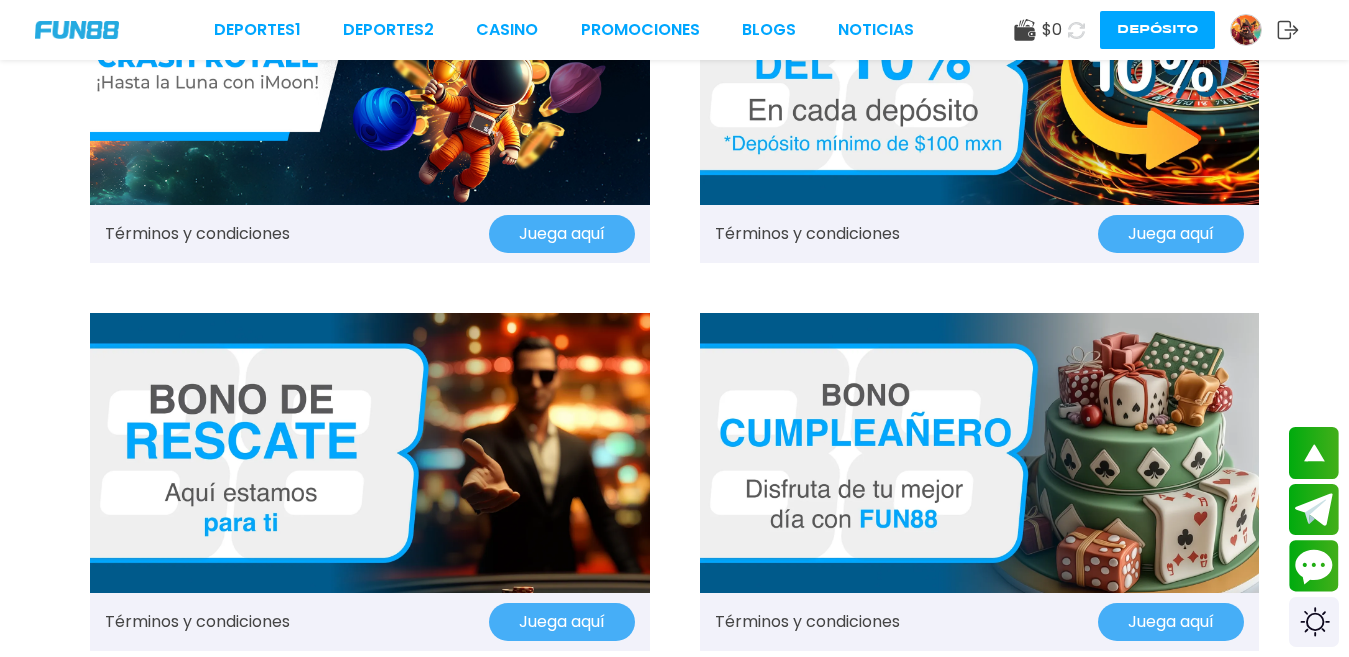 click on "Juega aquí" at bounding box center [562, 622] 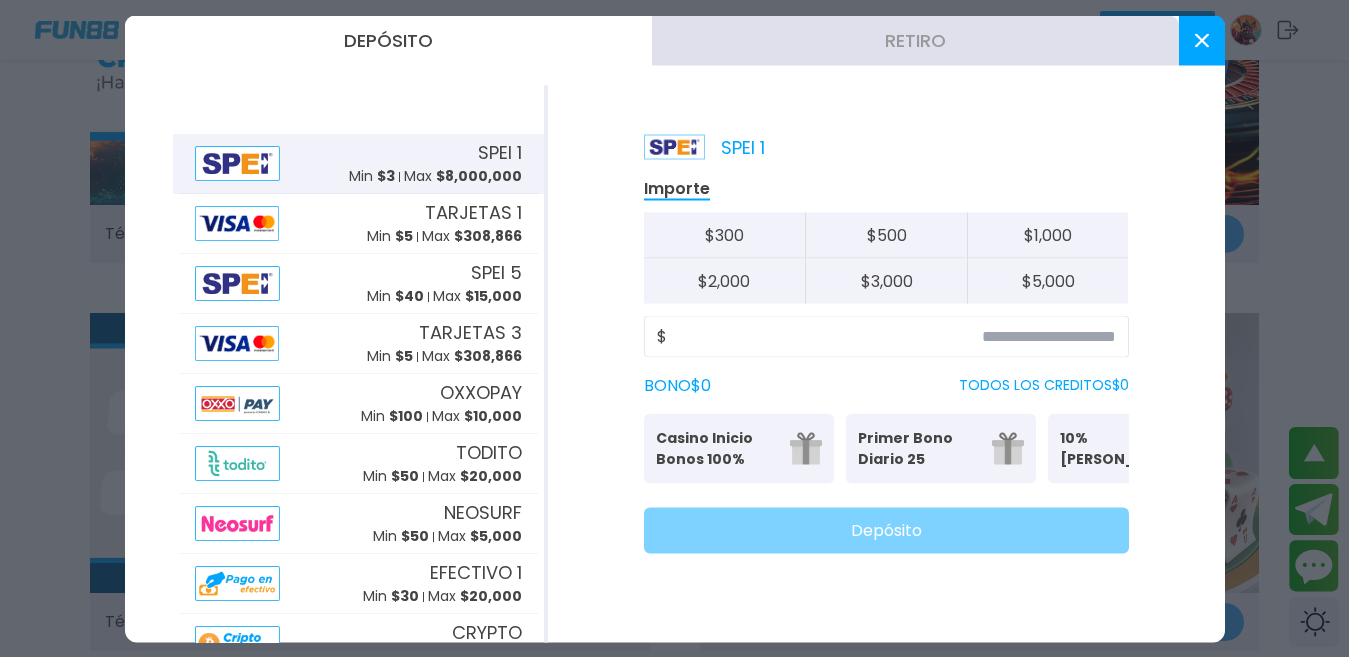 click 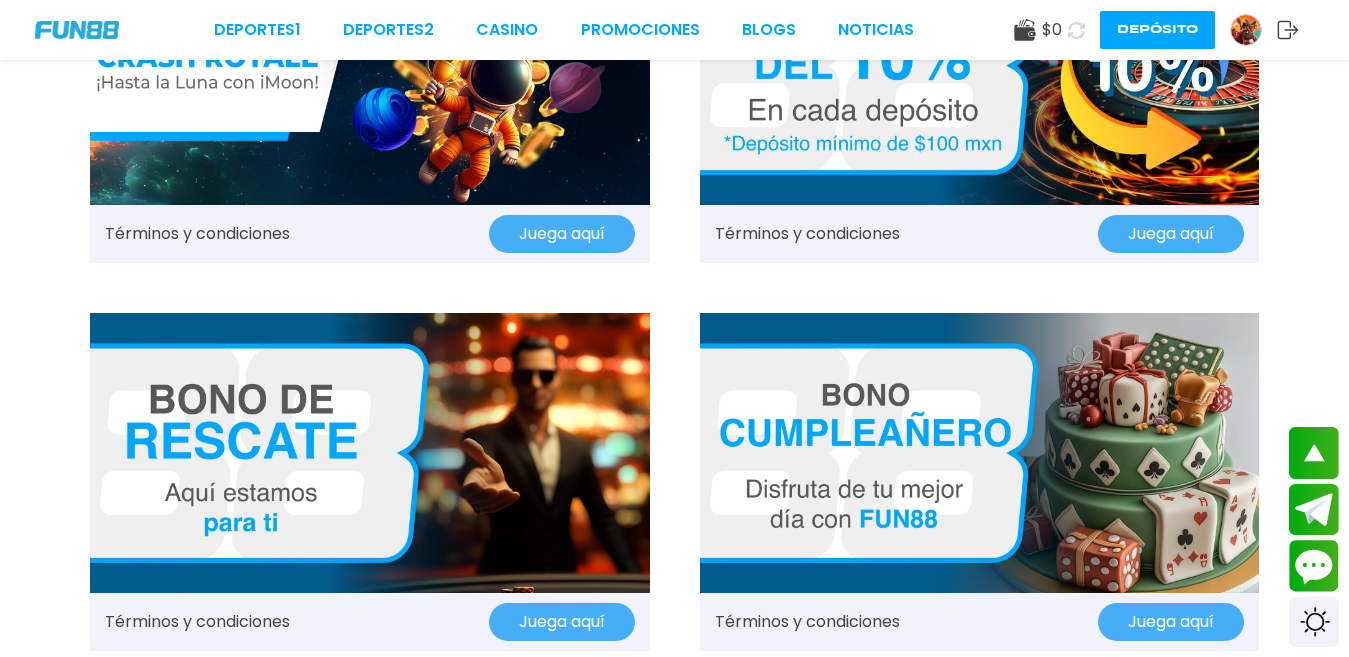 click on "Juega aquí" at bounding box center [1171, 622] 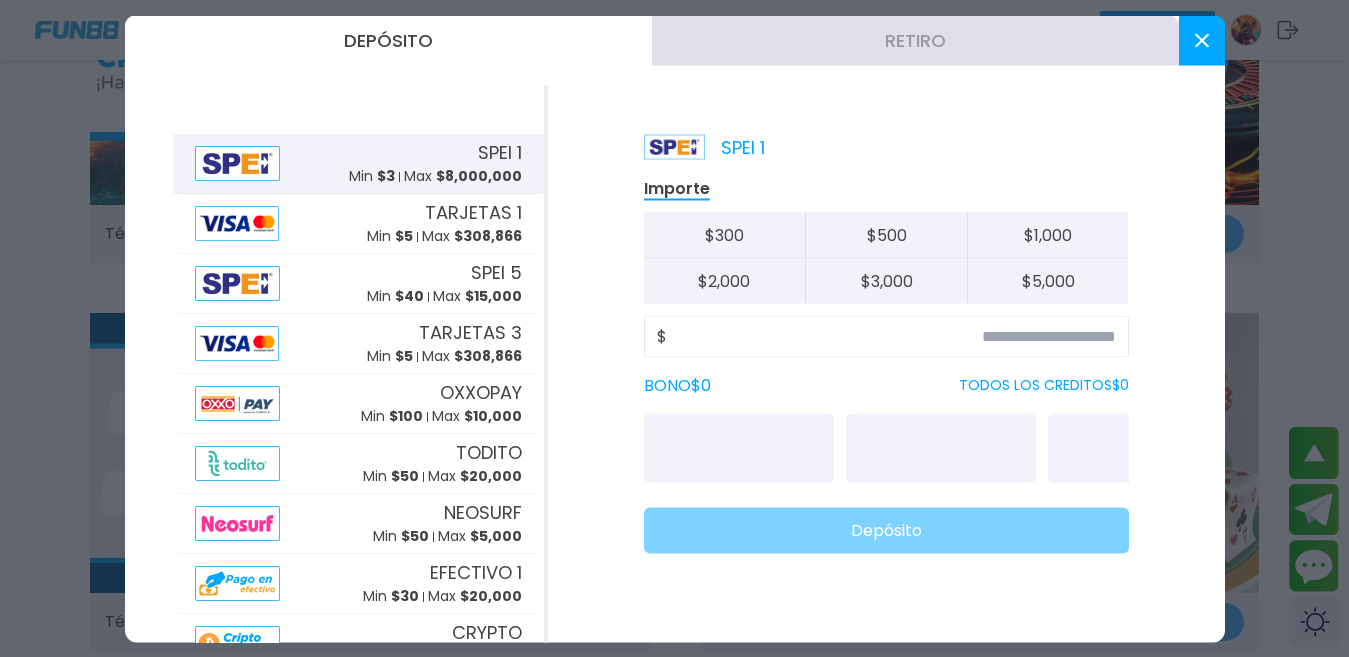 click at bounding box center (1202, 40) 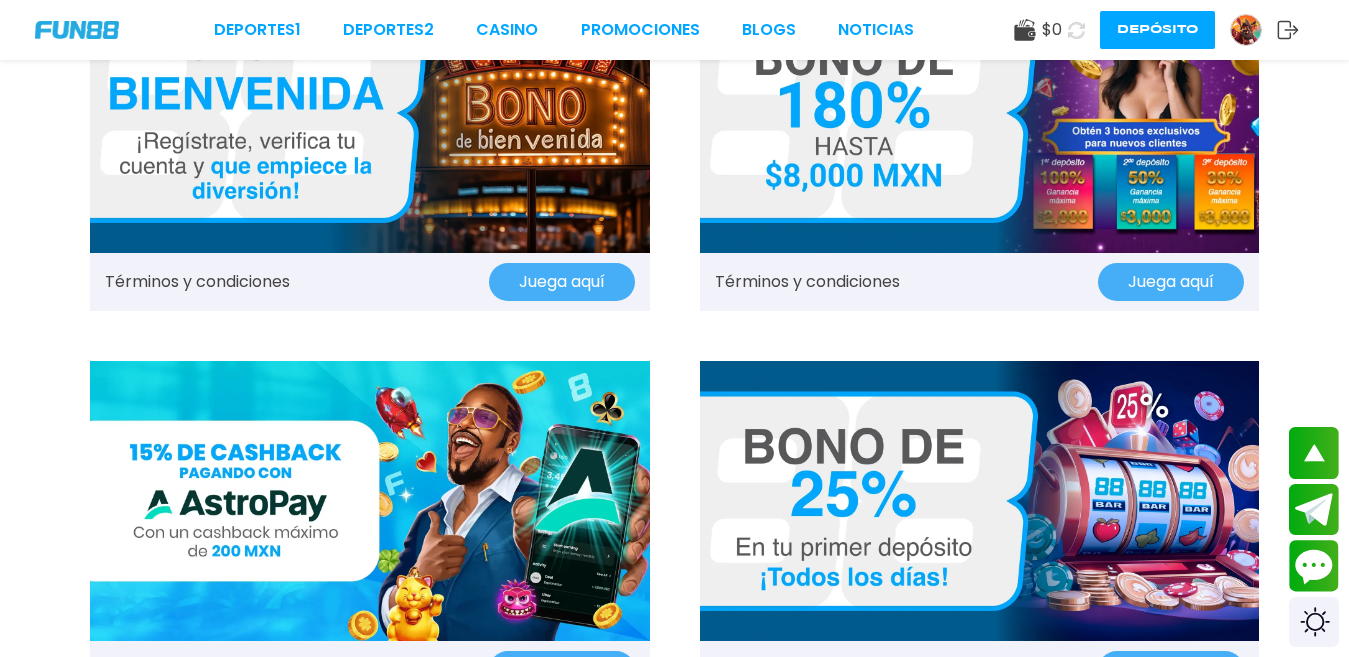 scroll, scrollTop: 0, scrollLeft: 0, axis: both 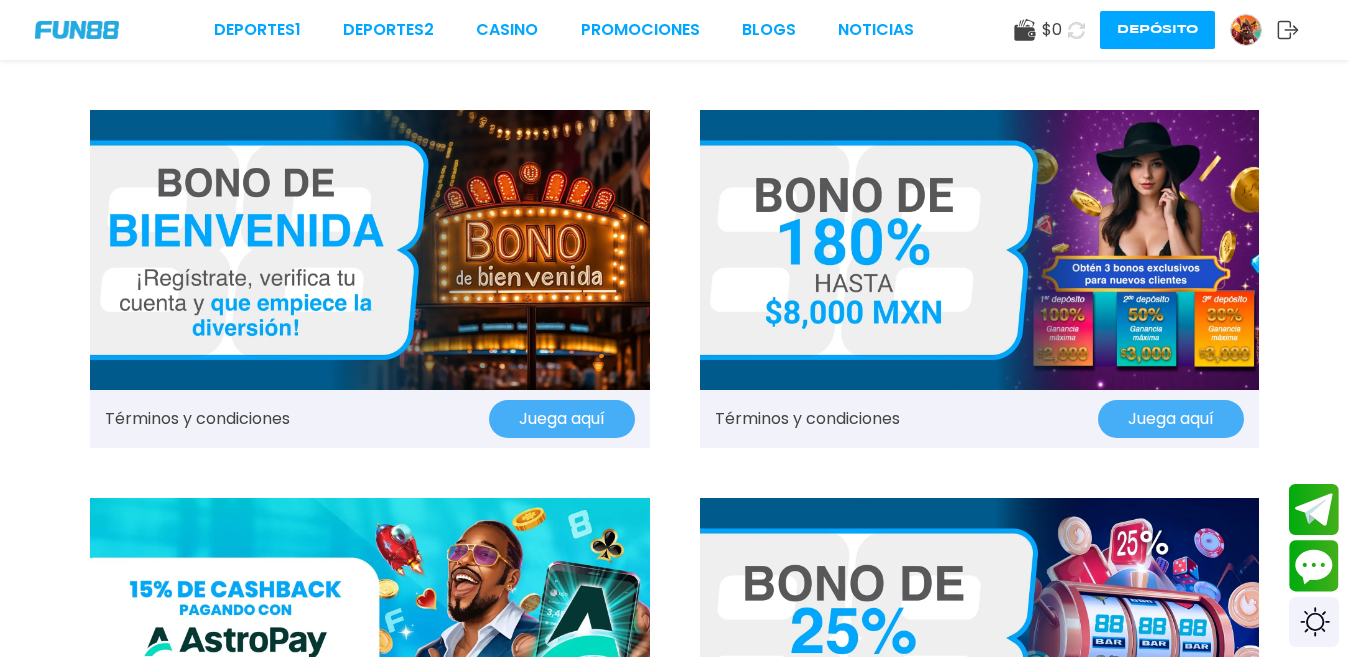click at bounding box center (1246, 30) 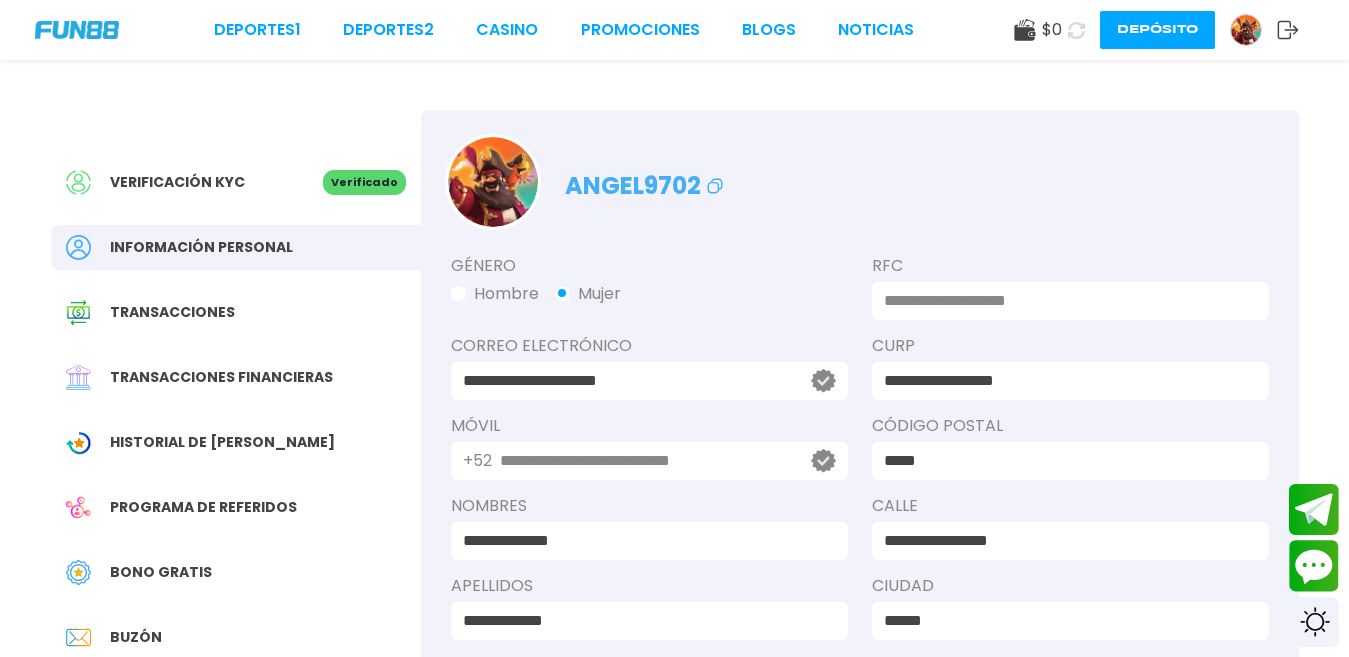 click on "Bono Gratis" at bounding box center (161, 572) 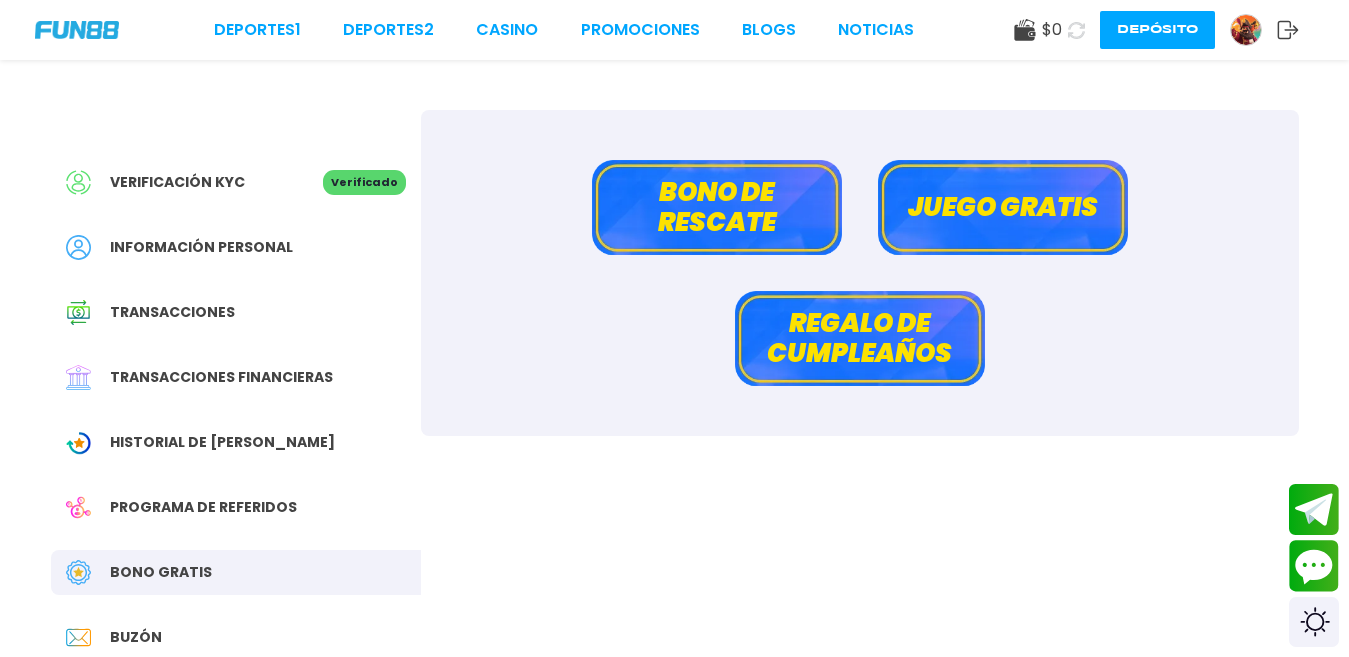 click on "Bono de rescate" at bounding box center [717, 207] 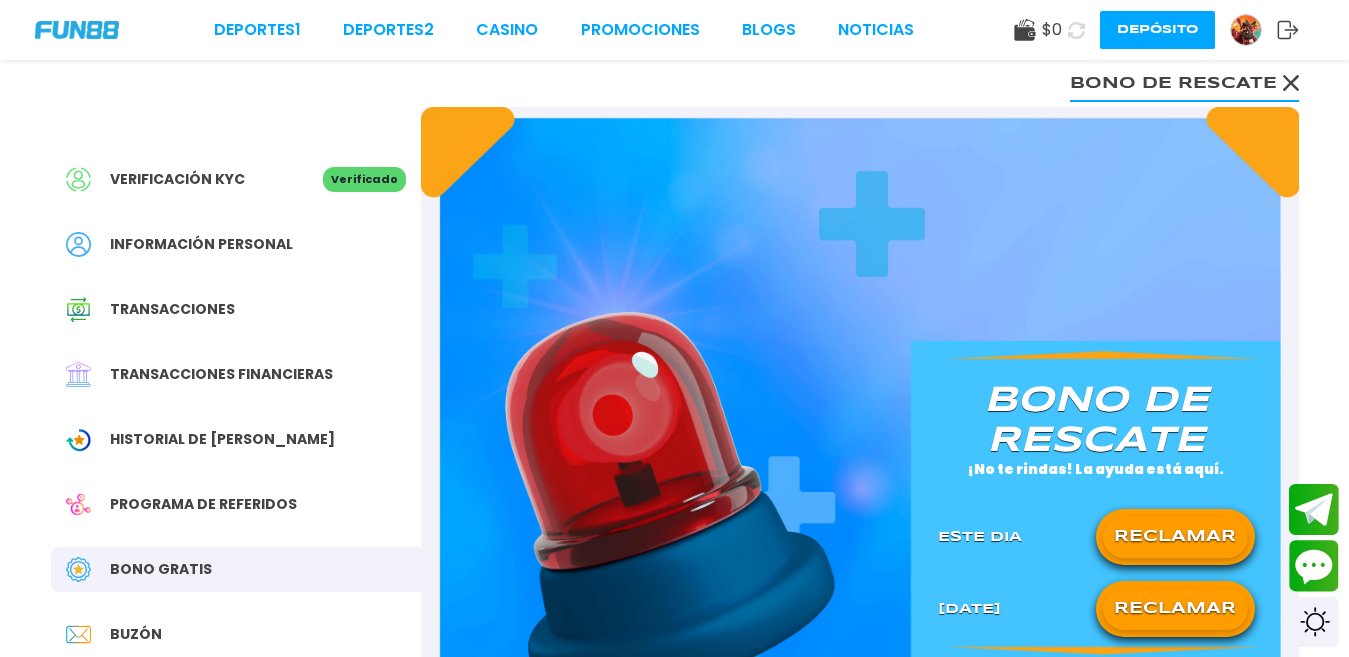 scroll, scrollTop: 120, scrollLeft: 0, axis: vertical 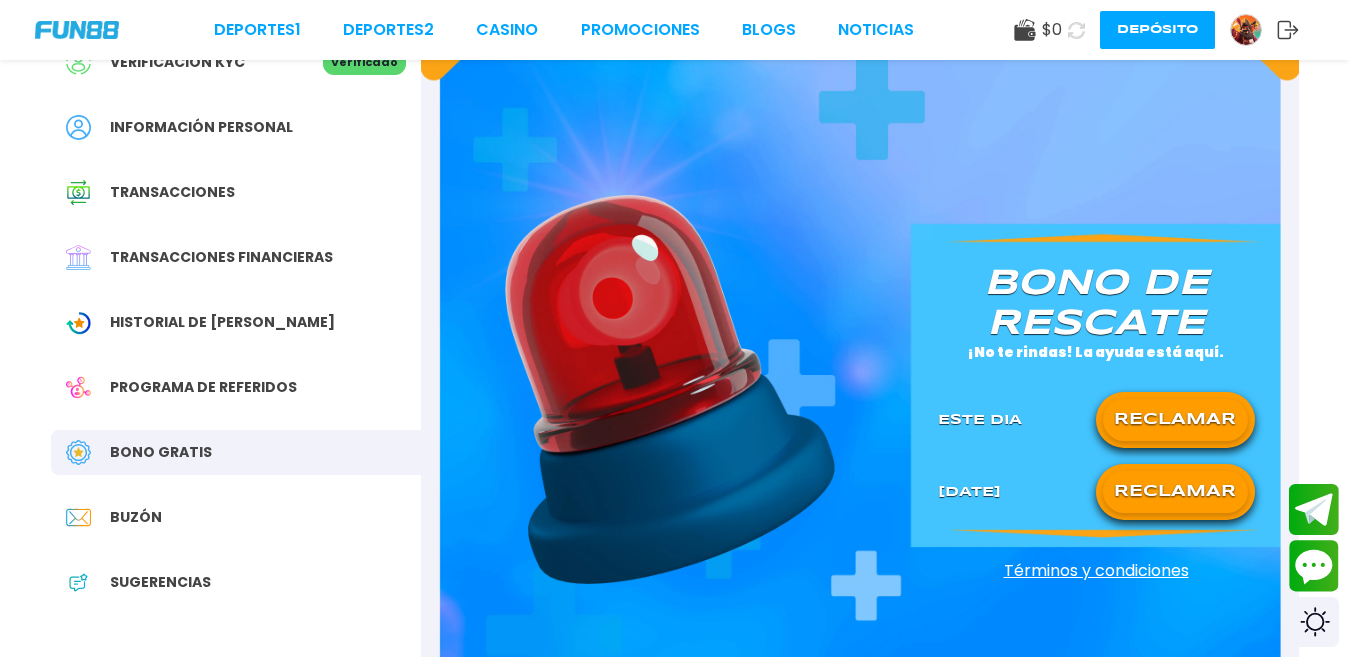 click on "RECLAMAR" at bounding box center (1175, 420) 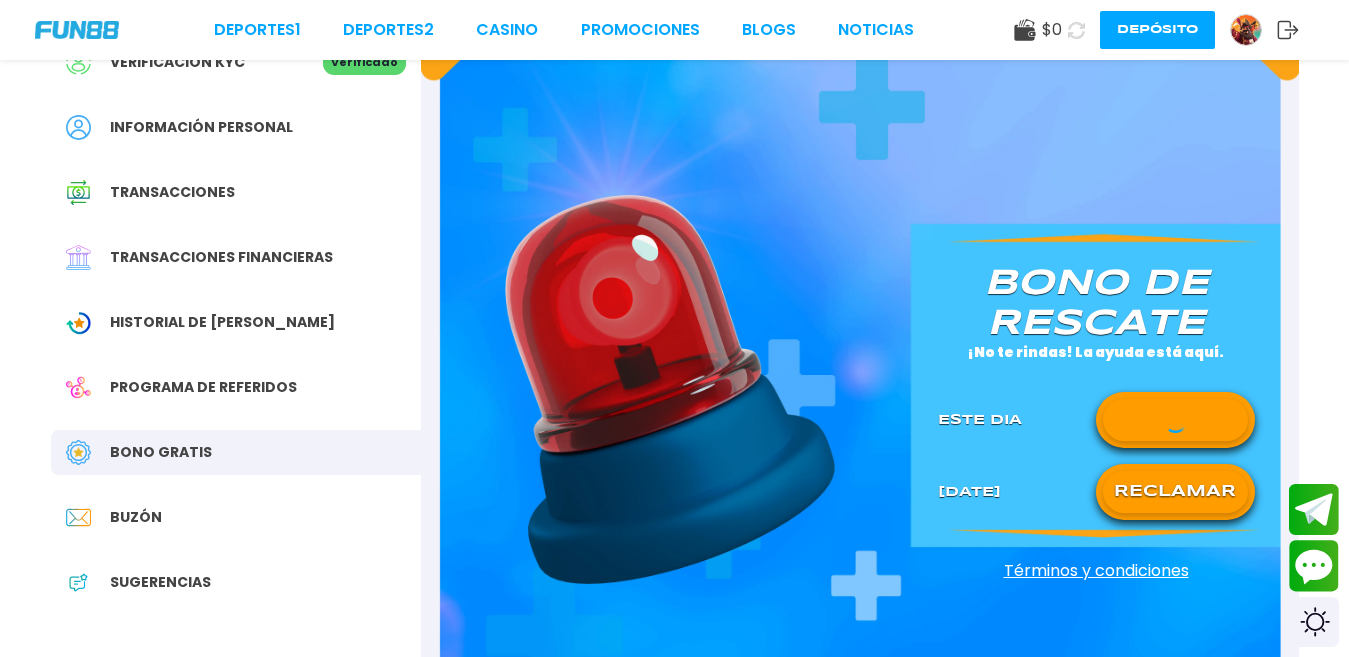 click at bounding box center [1175, 420] 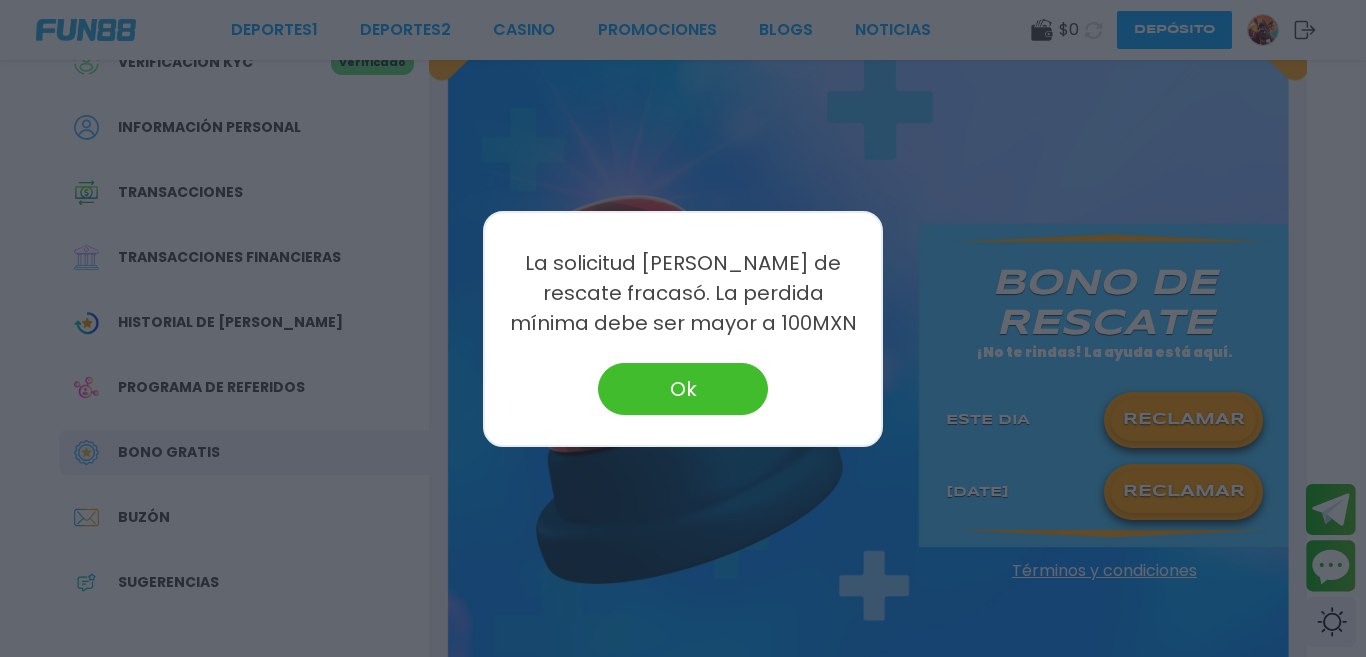 click on "Ok" at bounding box center (683, 389) 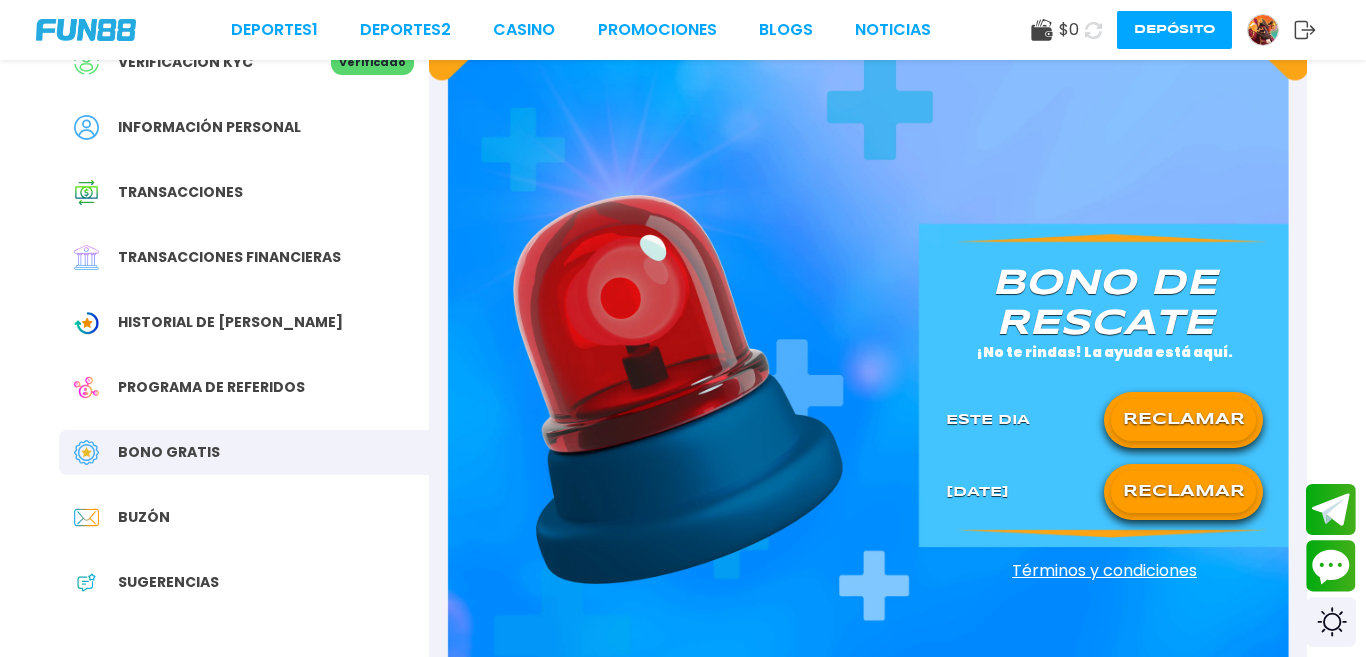 click on "RECLAMAR" at bounding box center [1183, 492] 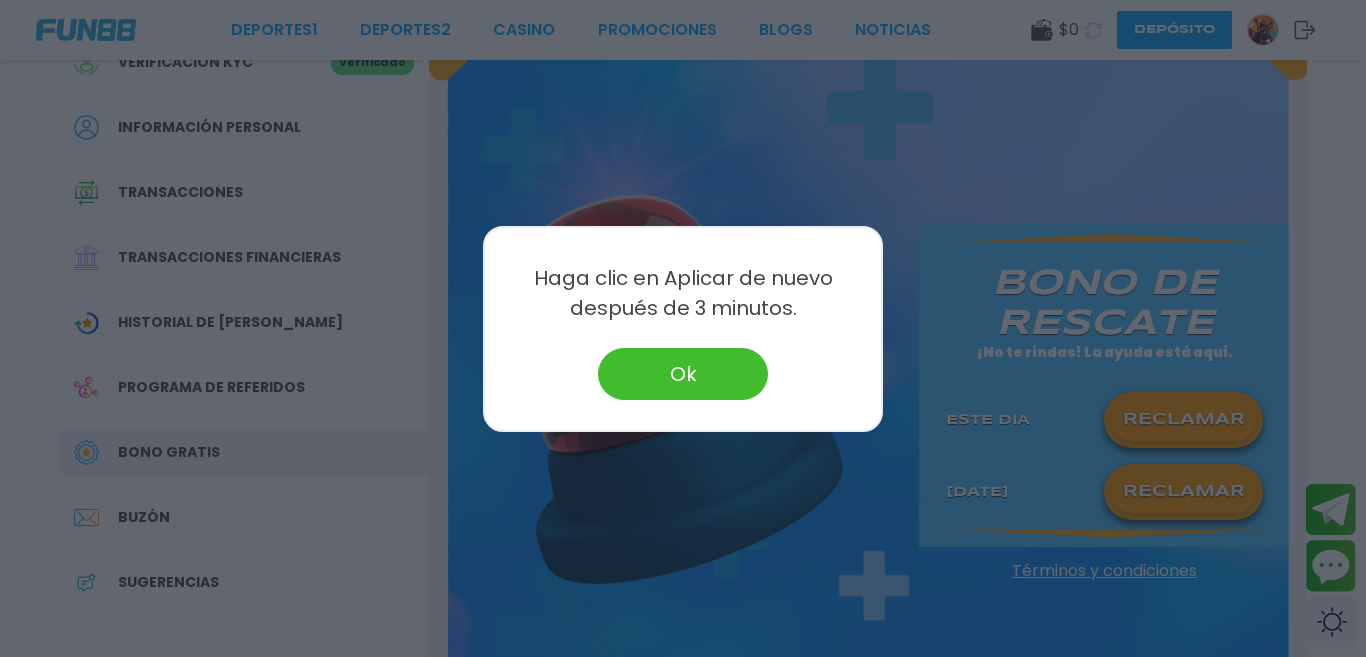 click on "Ok" at bounding box center [683, 374] 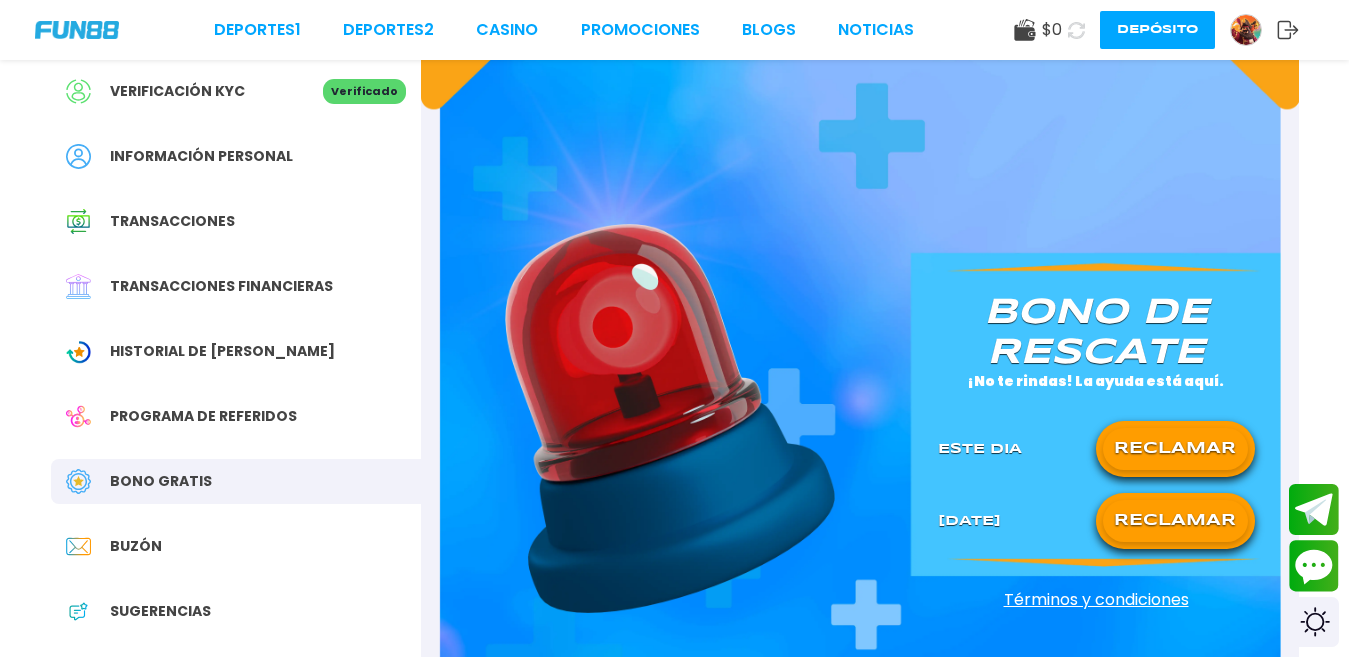 scroll, scrollTop: 80, scrollLeft: 0, axis: vertical 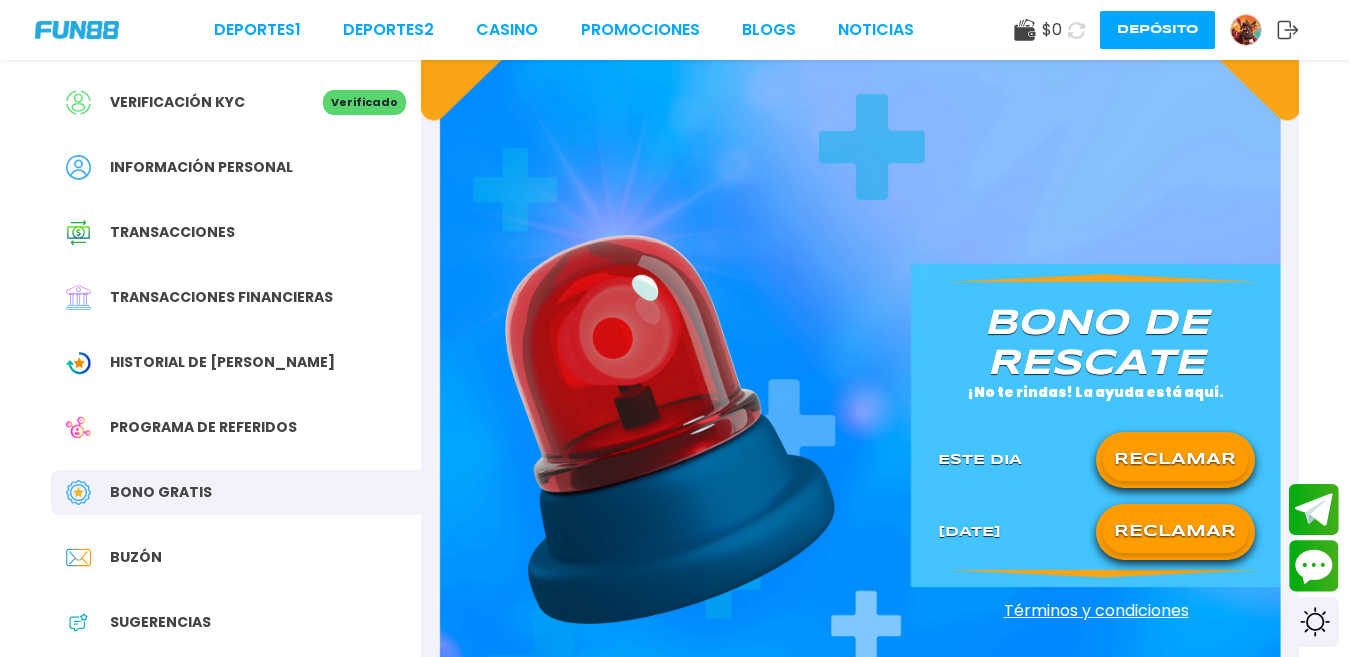 click on "Historial de [PERSON_NAME]" at bounding box center [222, 362] 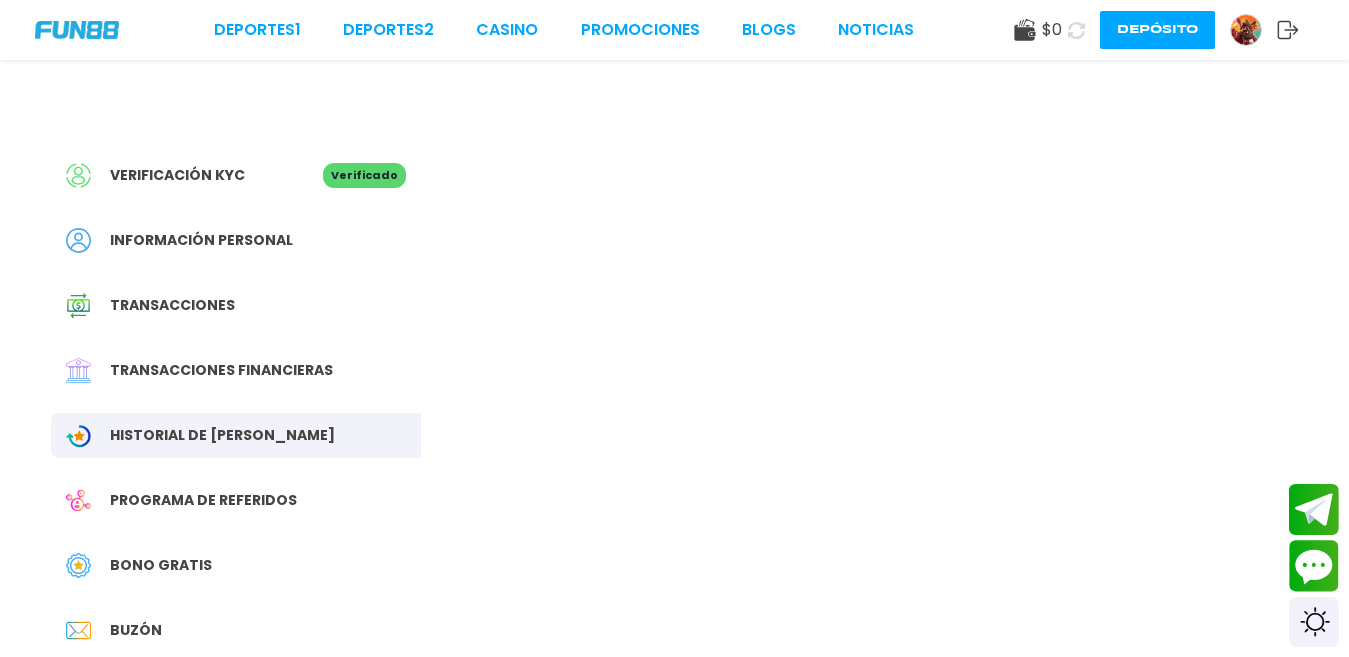 scroll, scrollTop: 0, scrollLeft: 0, axis: both 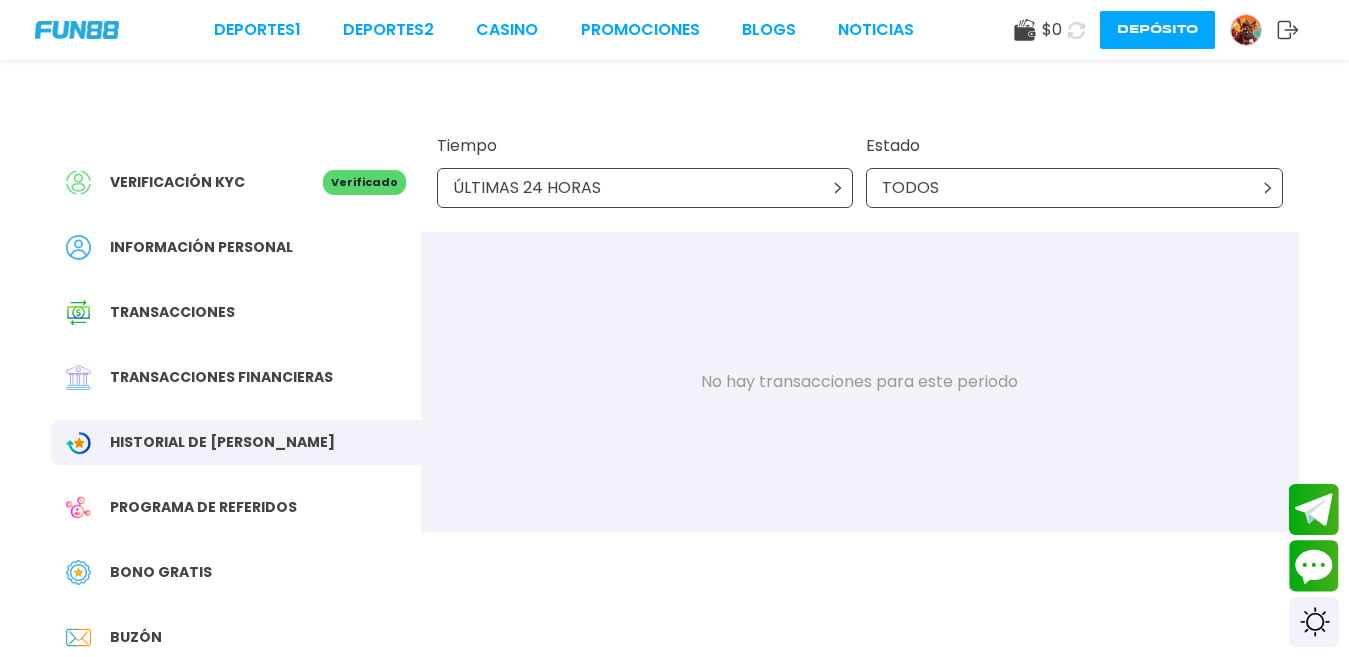 click on "Bono Gratis" at bounding box center (161, 572) 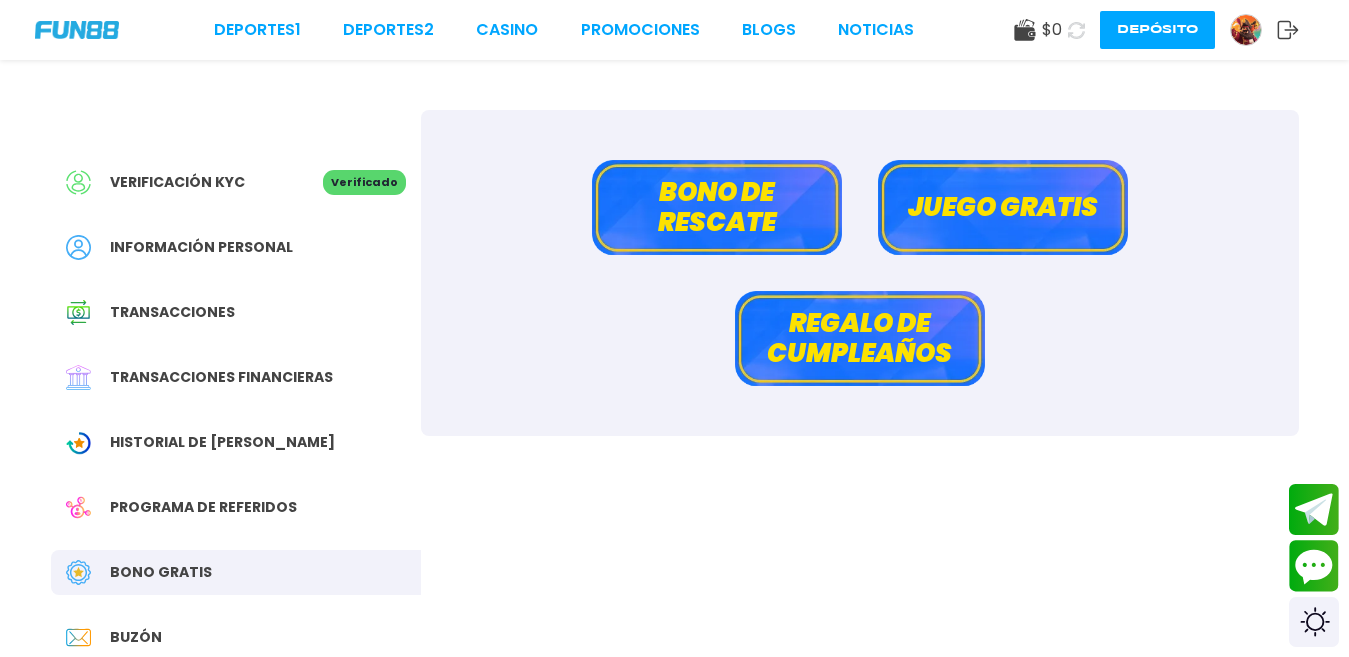click on "Bono de rescate" at bounding box center (717, 207) 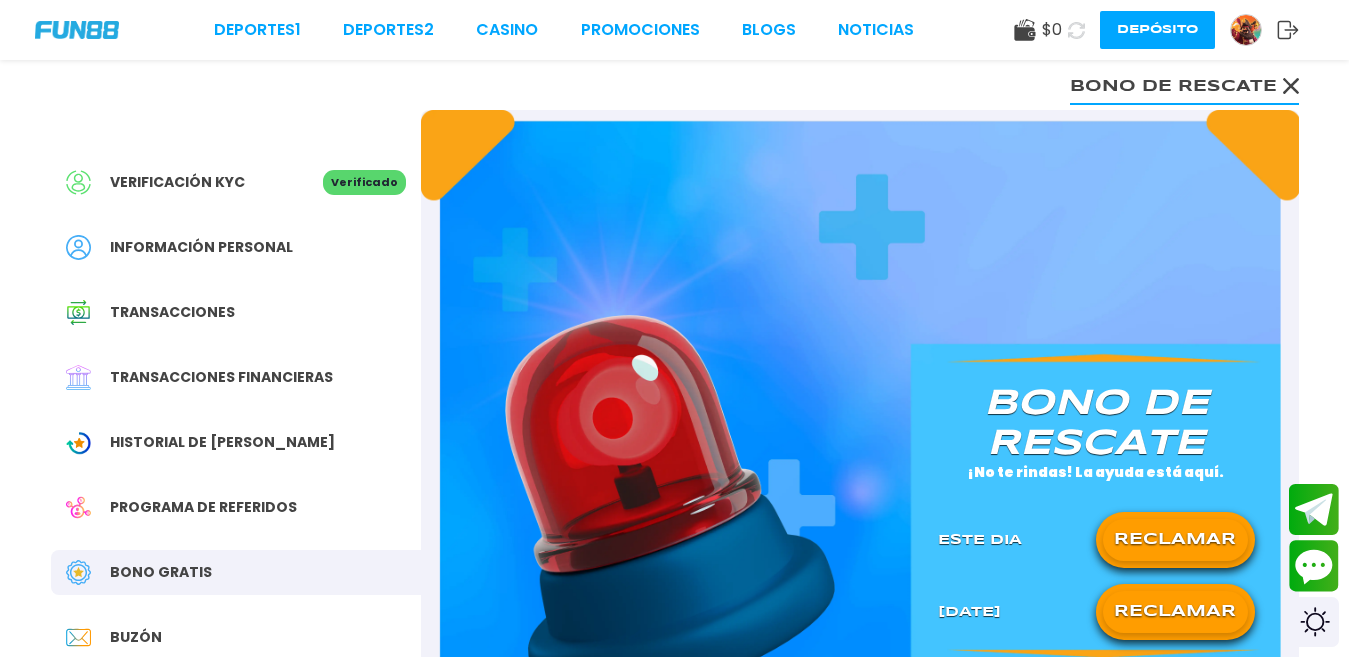 click on "RECLAMAR" at bounding box center (1175, 612) 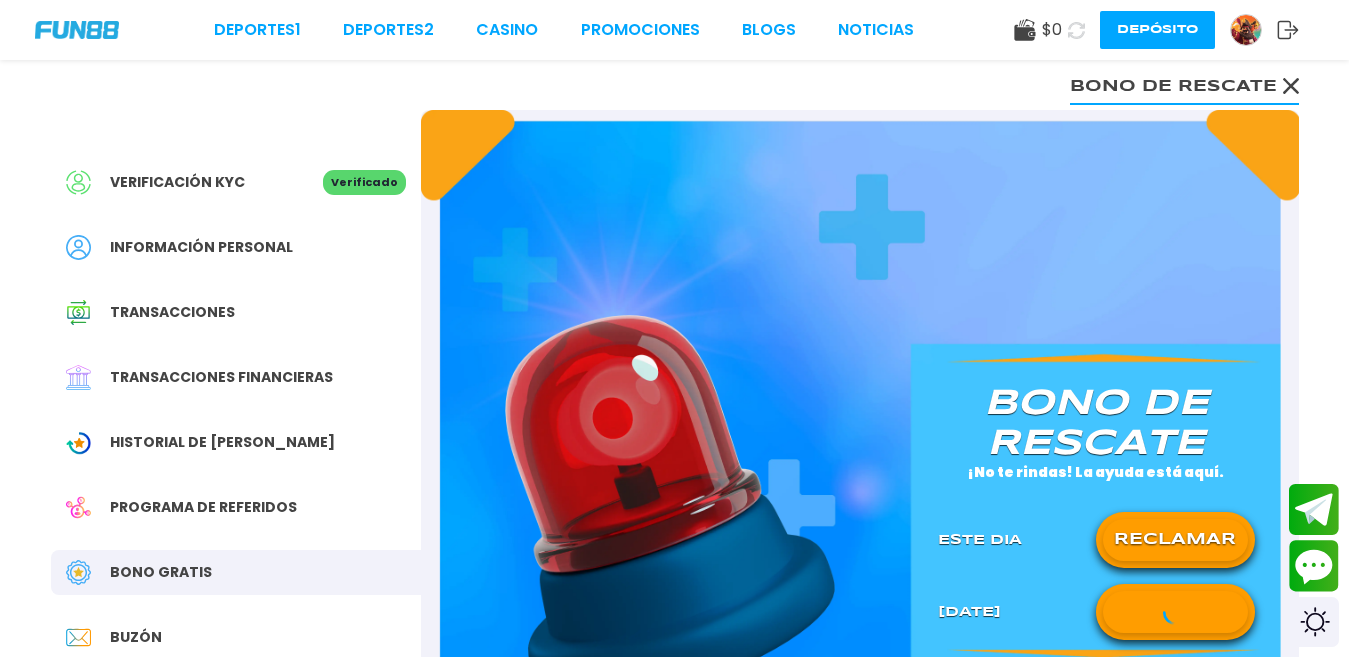 click at bounding box center [1175, 612] 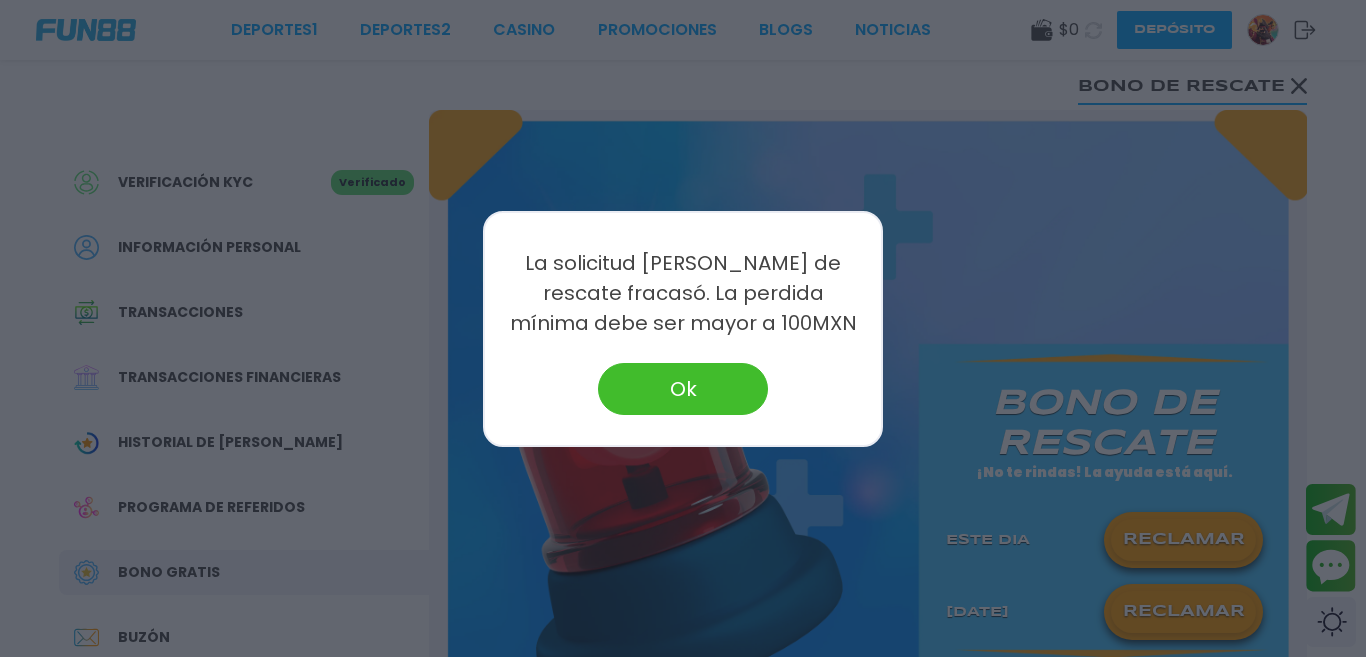 click on "Ok" at bounding box center [683, 389] 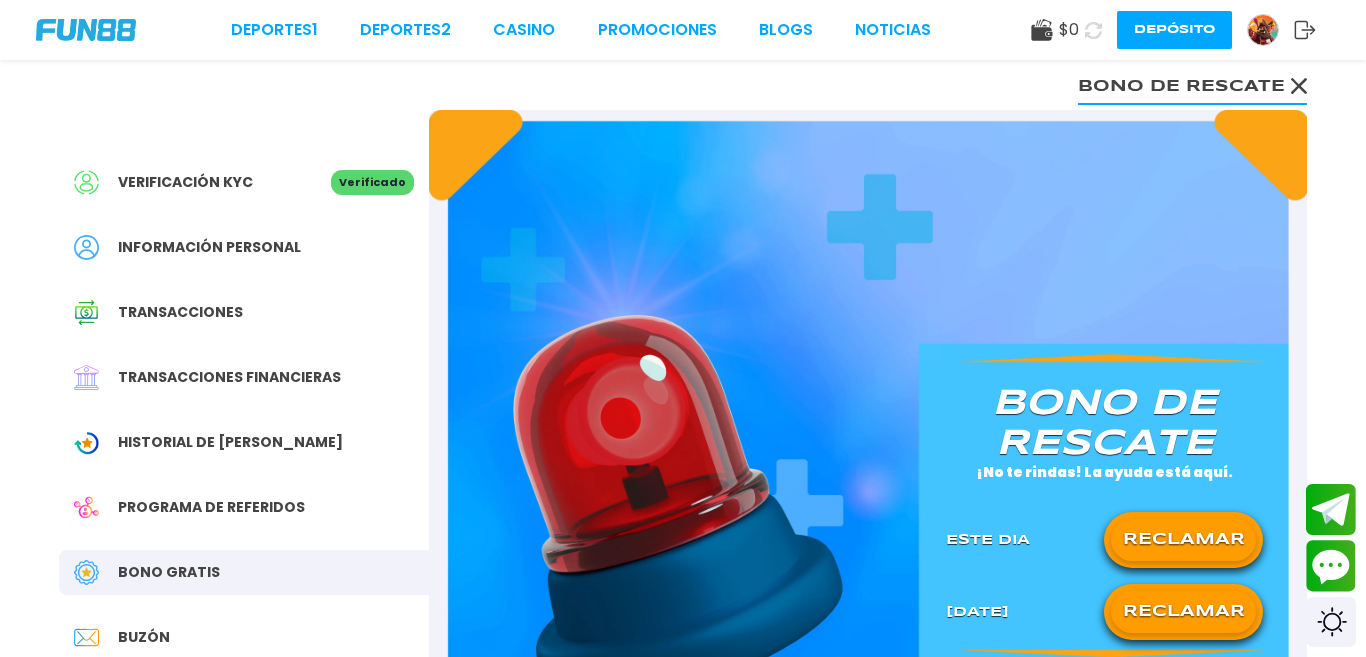 click on "RECLAMAR" at bounding box center (1183, 540) 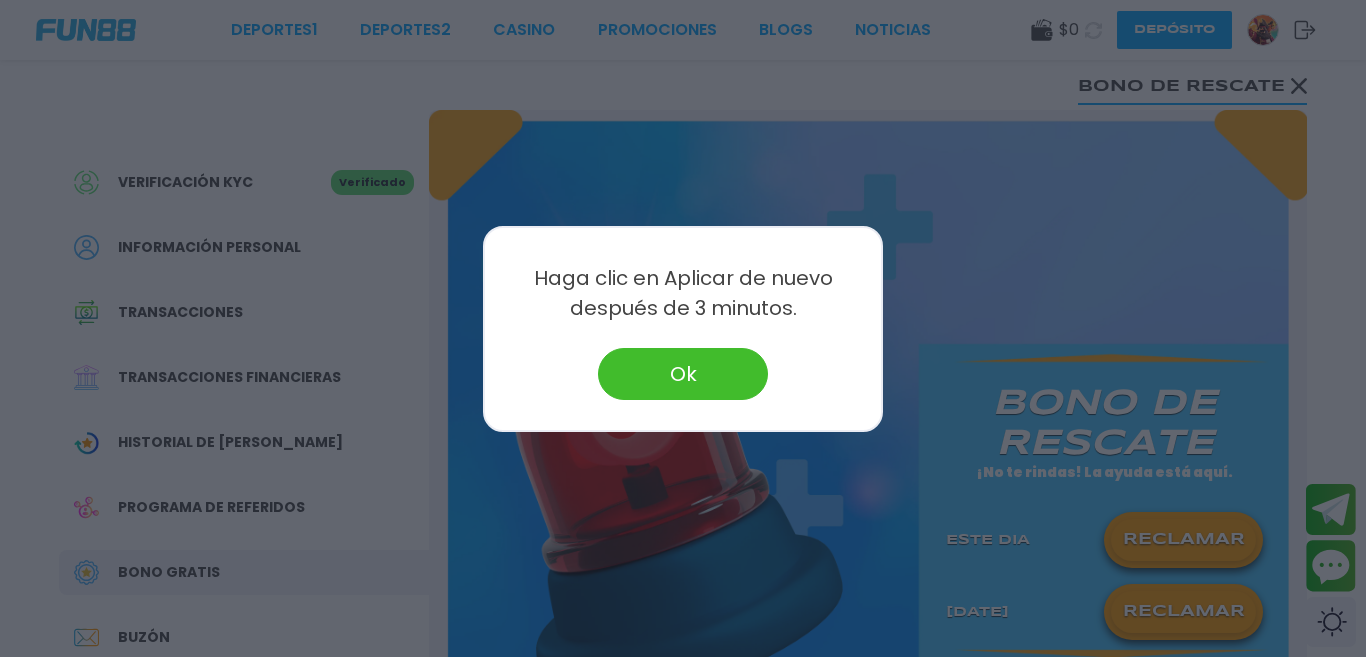 click on "Ok" at bounding box center (683, 374) 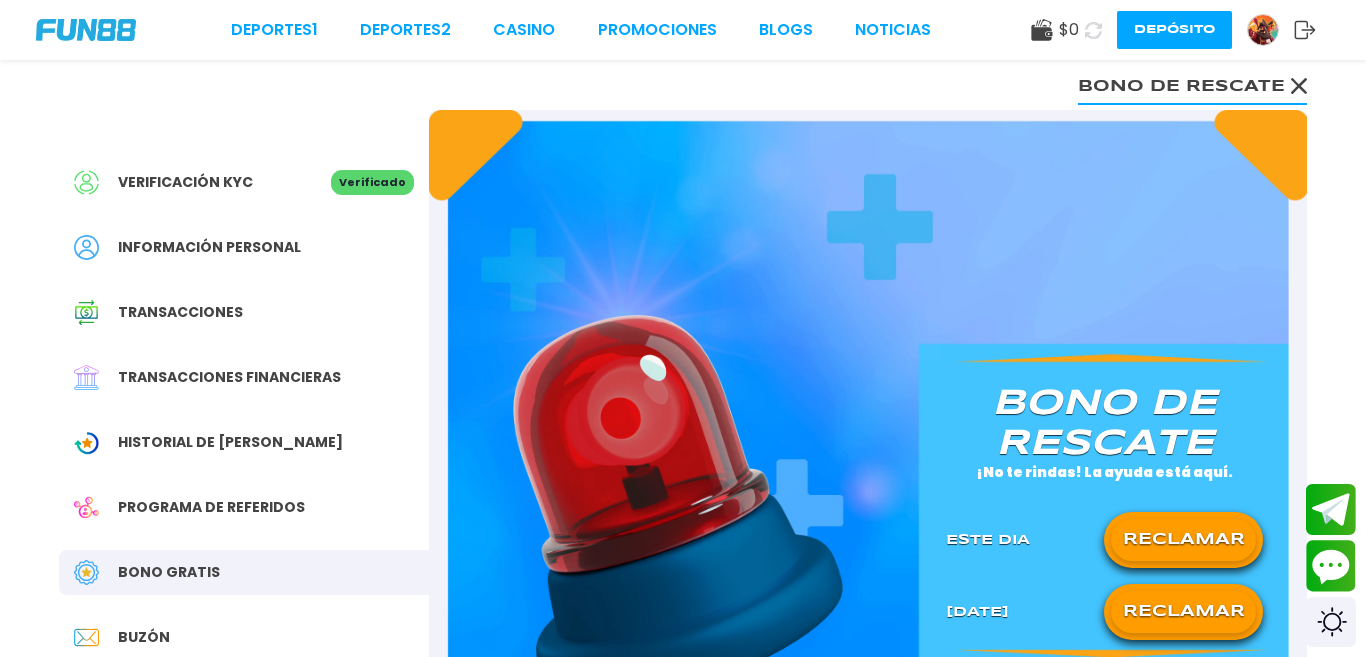 click at bounding box center [678, 509] 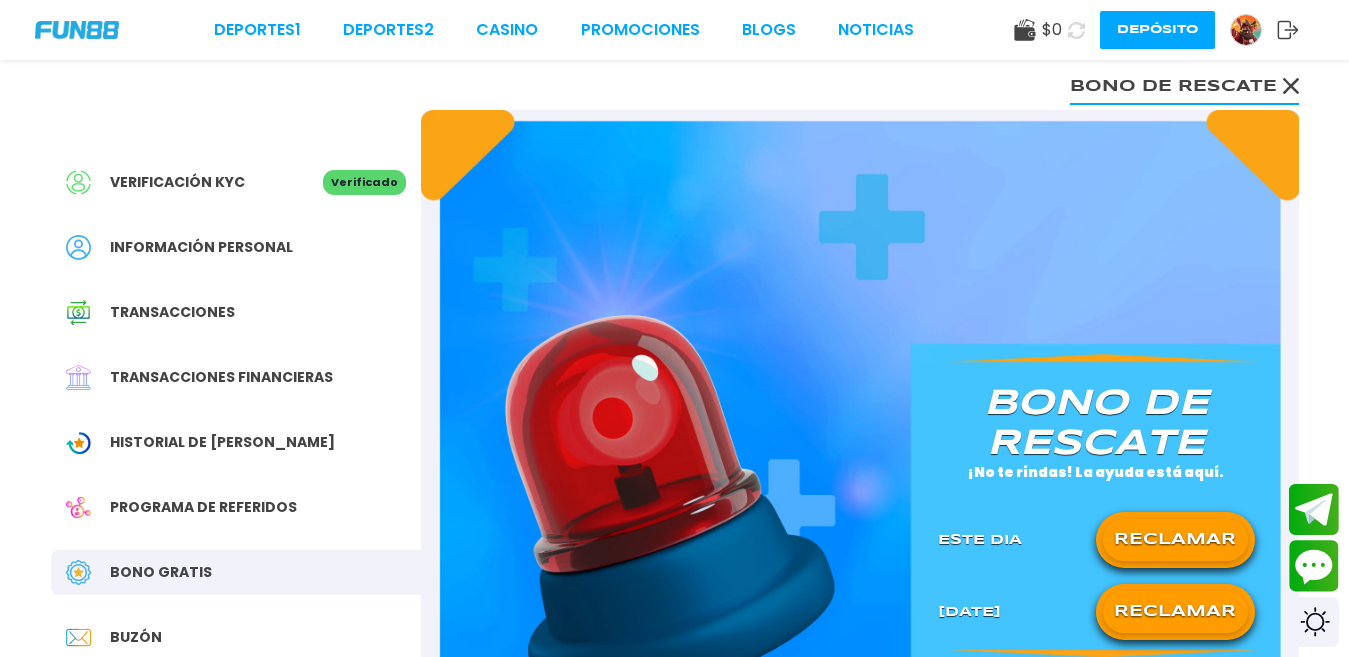 click 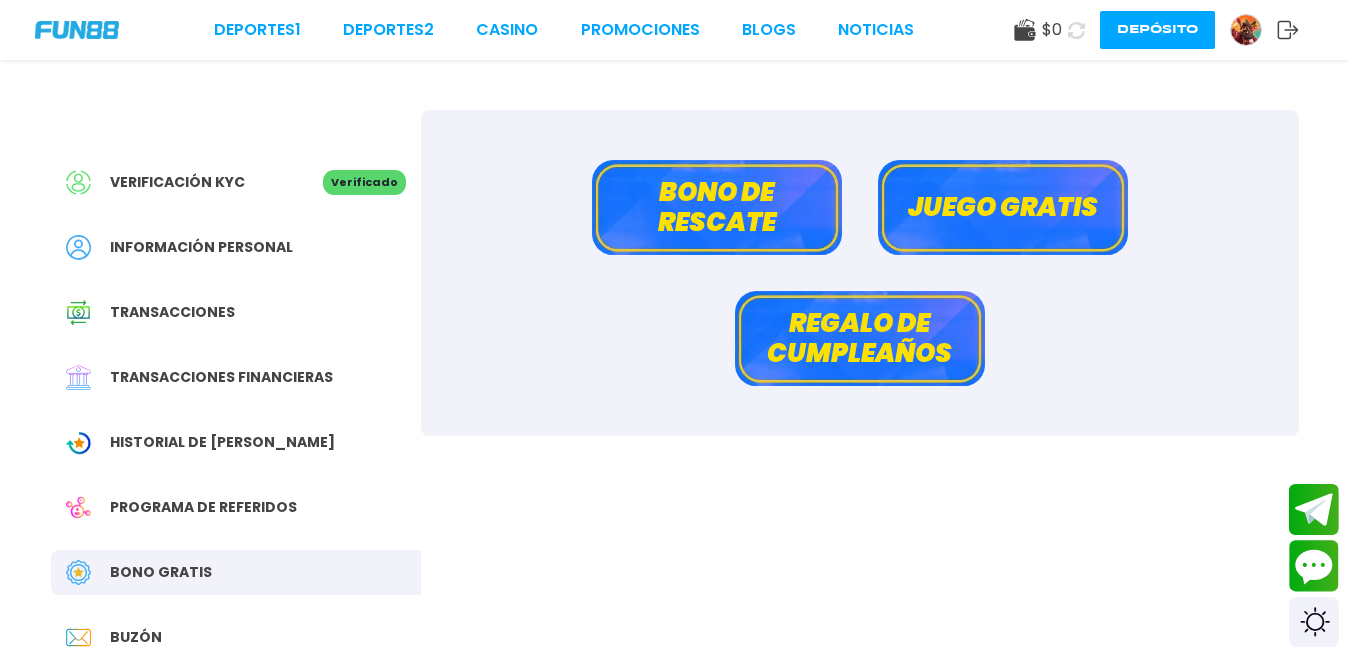 scroll, scrollTop: 812, scrollLeft: 0, axis: vertical 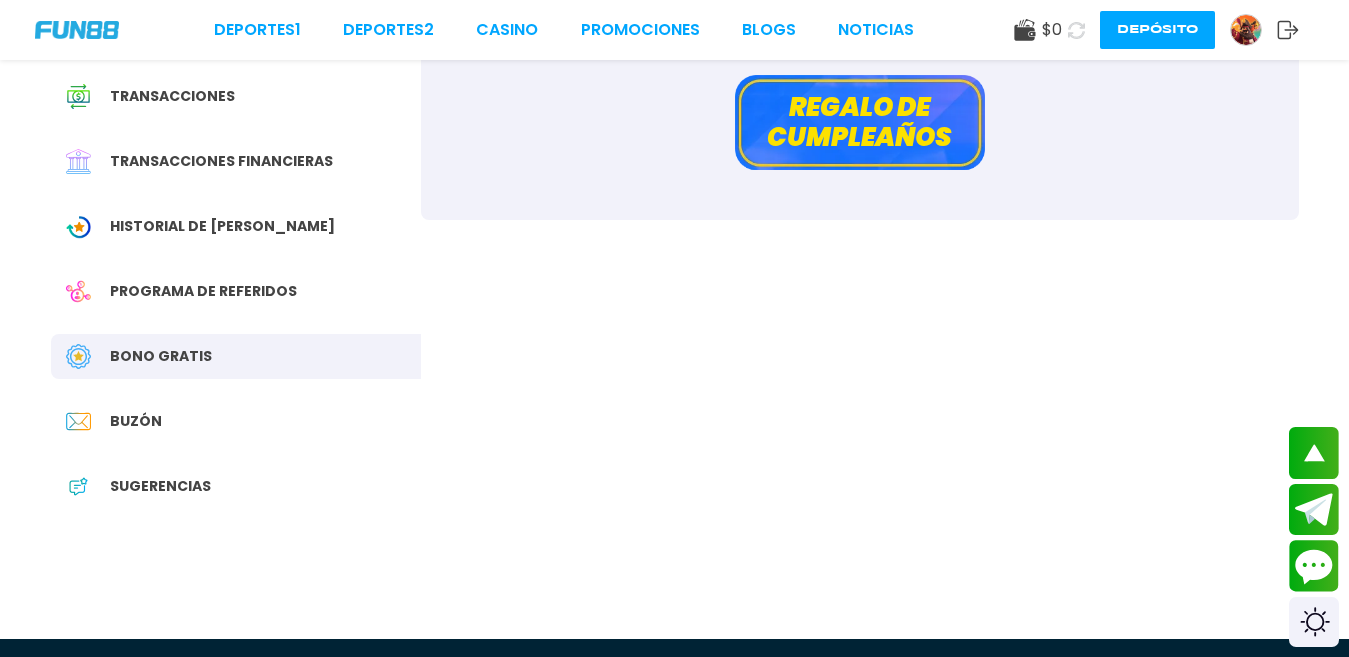 click on "Regalo de cumpleaños" at bounding box center (860, 122) 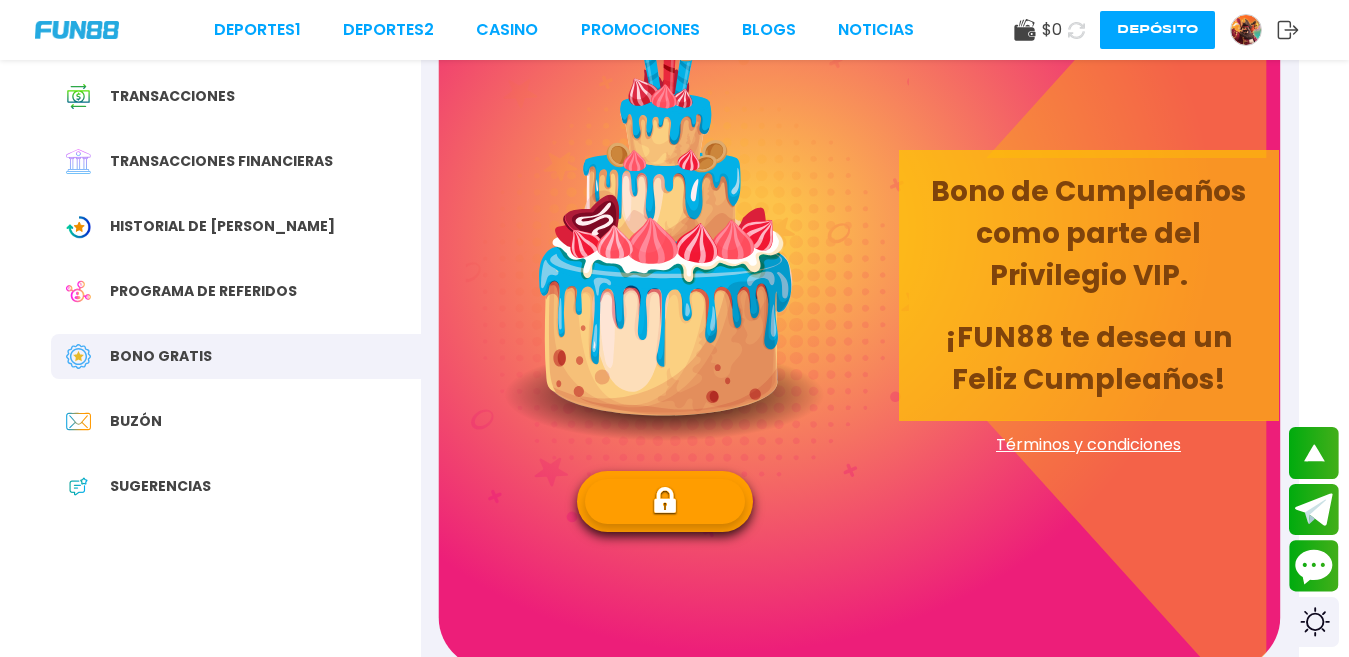 click at bounding box center (665, 501) 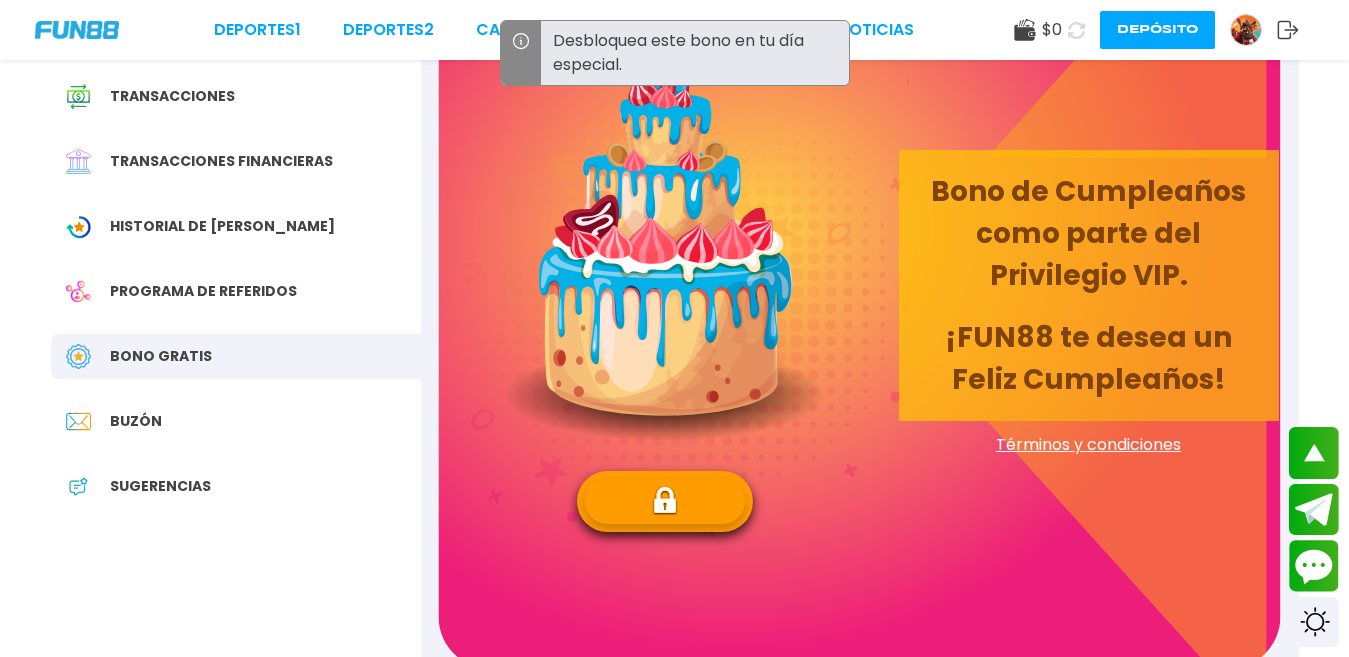 click at bounding box center (665, 222) 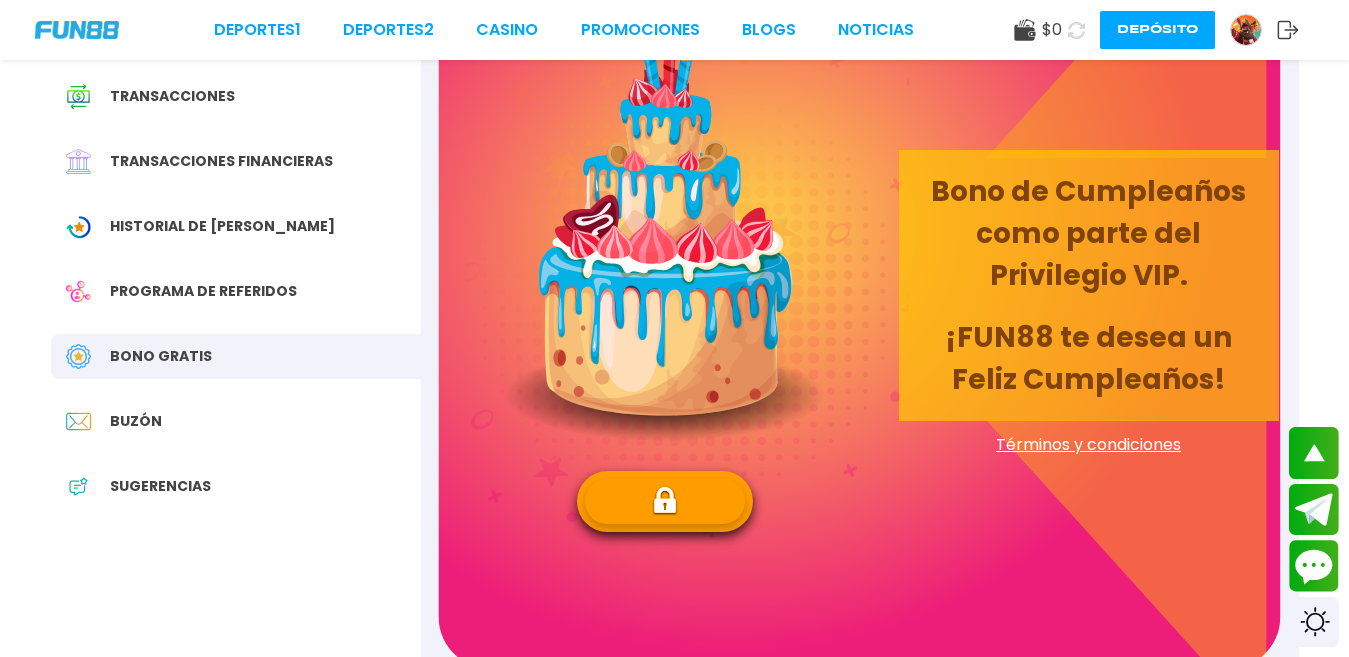 scroll, scrollTop: 300, scrollLeft: 0, axis: vertical 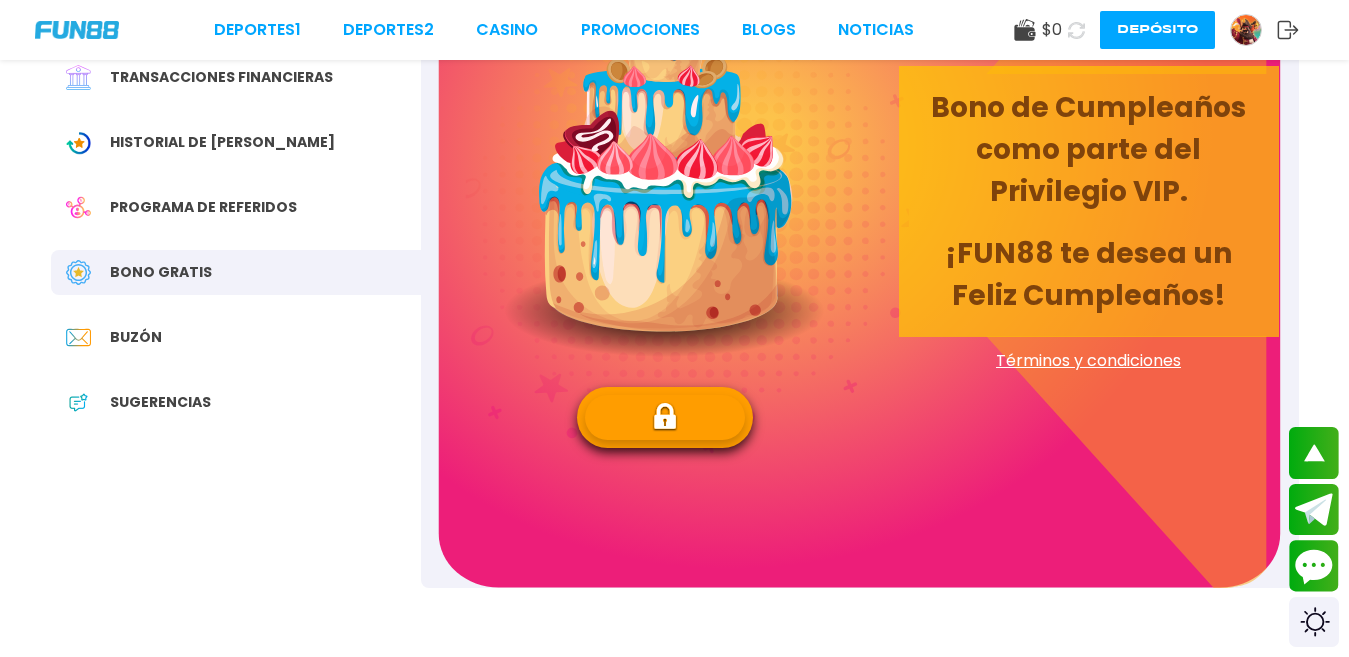 drag, startPoint x: 664, startPoint y: 244, endPoint x: 650, endPoint y: 189, distance: 56.753853 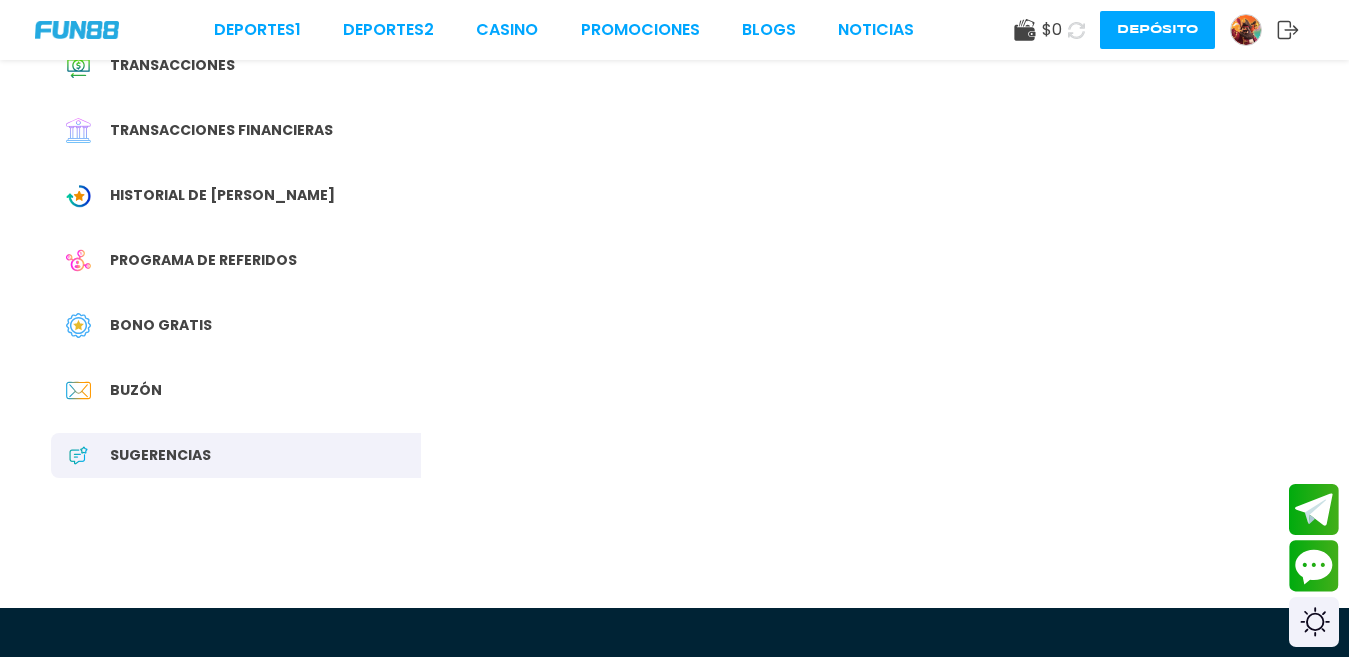 scroll, scrollTop: 0, scrollLeft: 0, axis: both 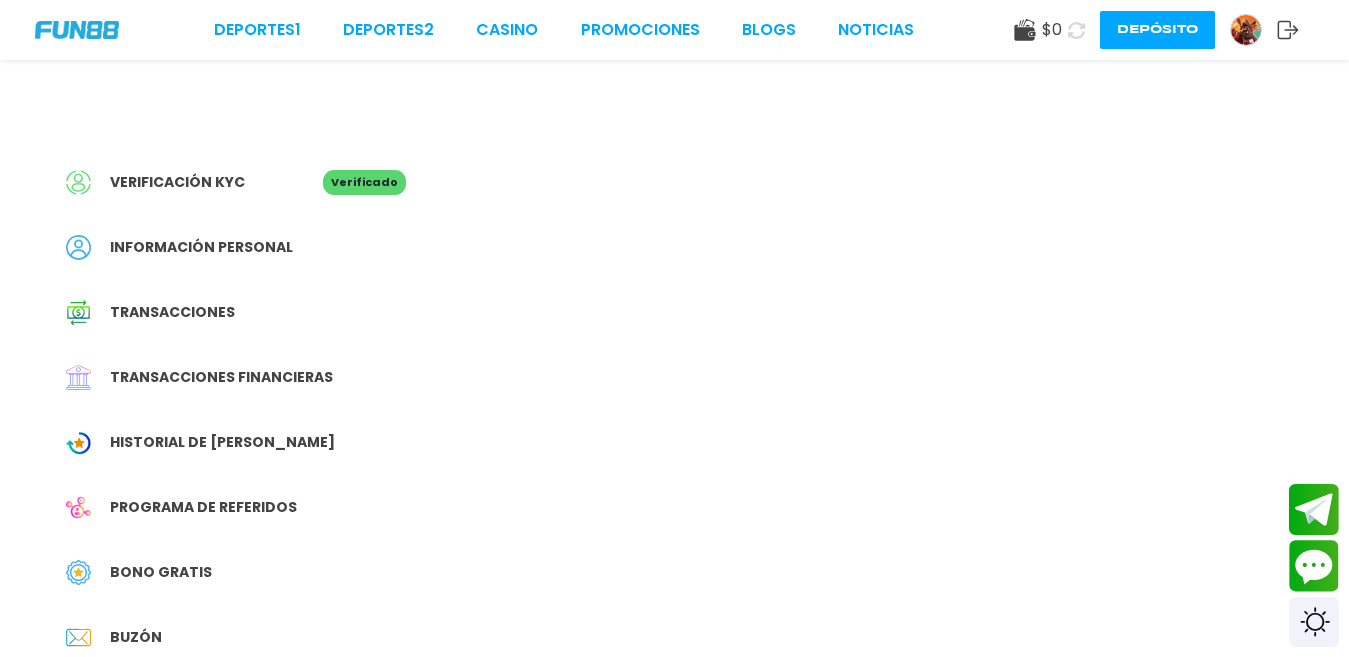 click on "Transacciones" at bounding box center (172, 312) 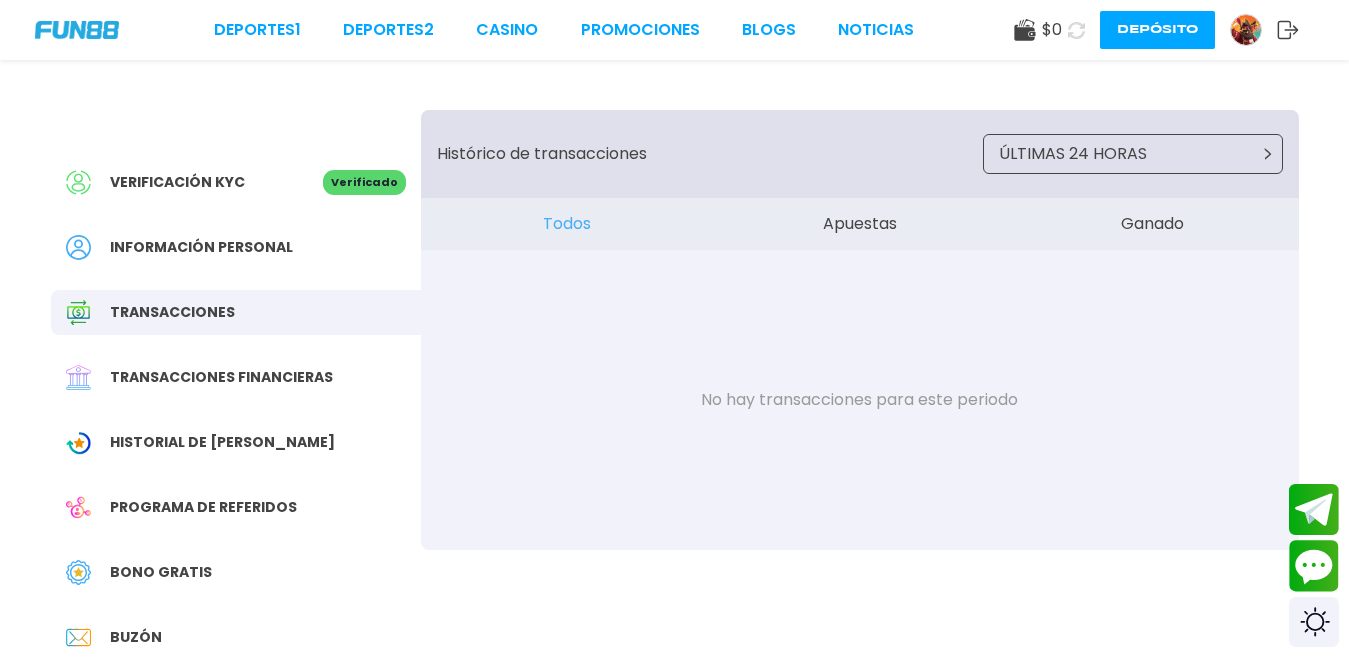 click on "Ganado" at bounding box center [1152, 224] 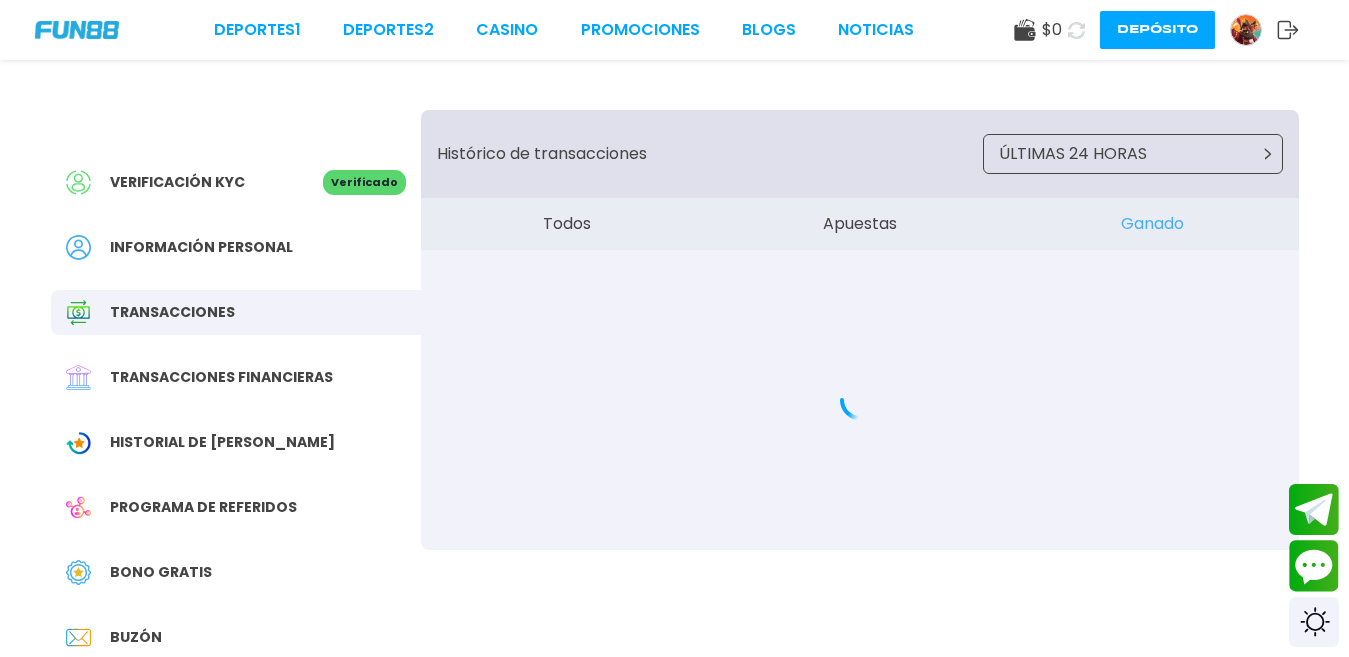 click on "Ganado" at bounding box center [1152, 224] 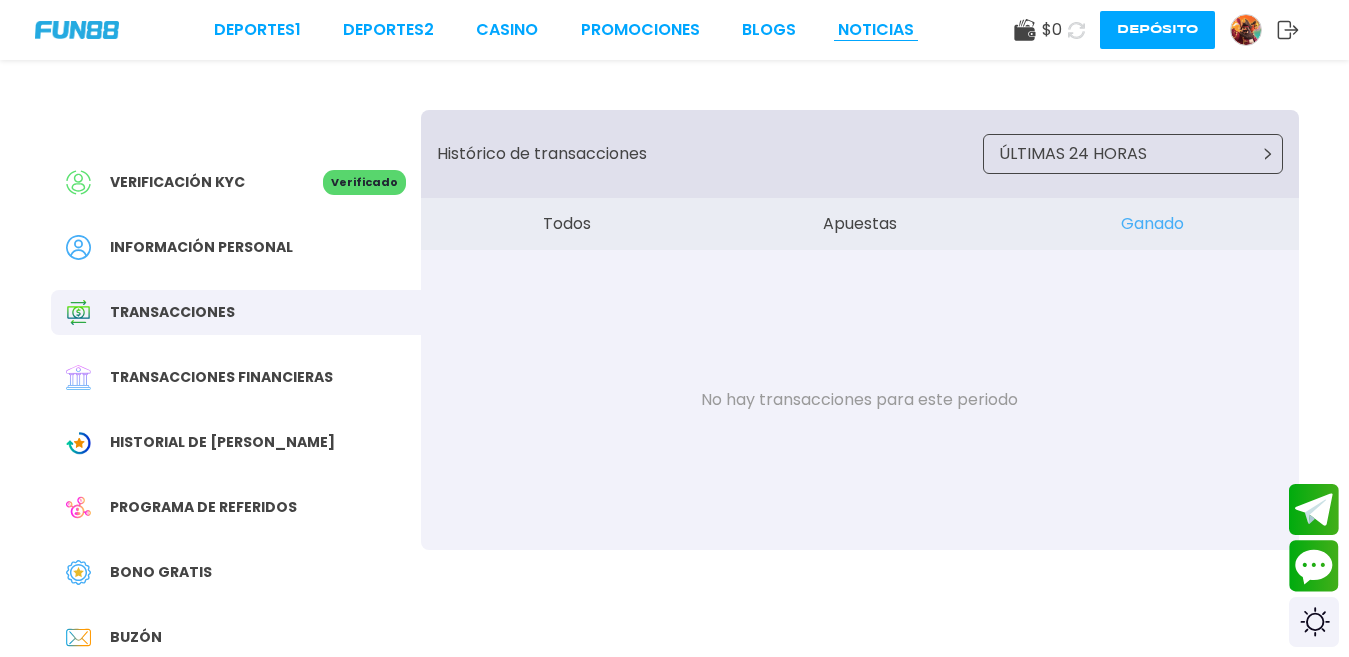 click on "NOTICIAS" at bounding box center (876, 30) 